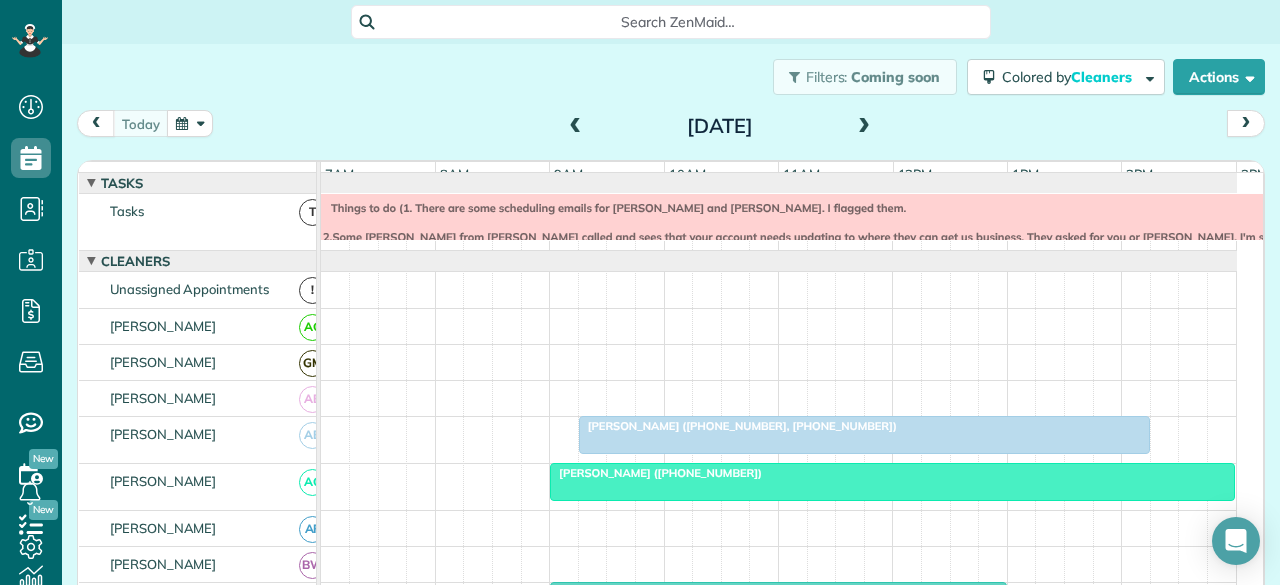 scroll, scrollTop: 0, scrollLeft: 0, axis: both 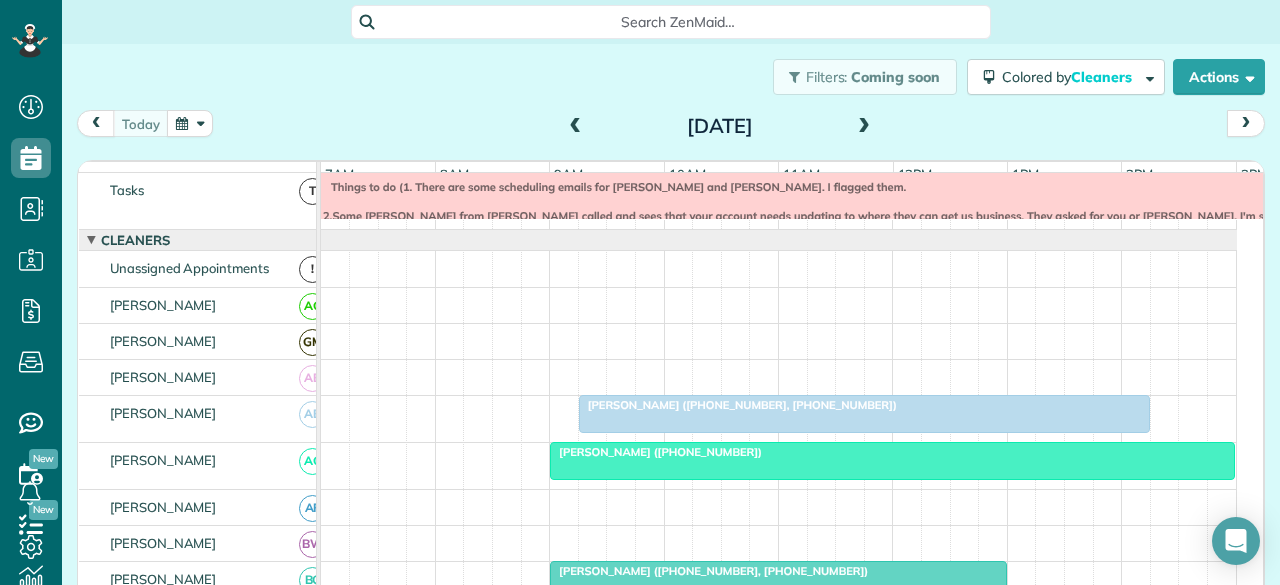 click at bounding box center (864, 127) 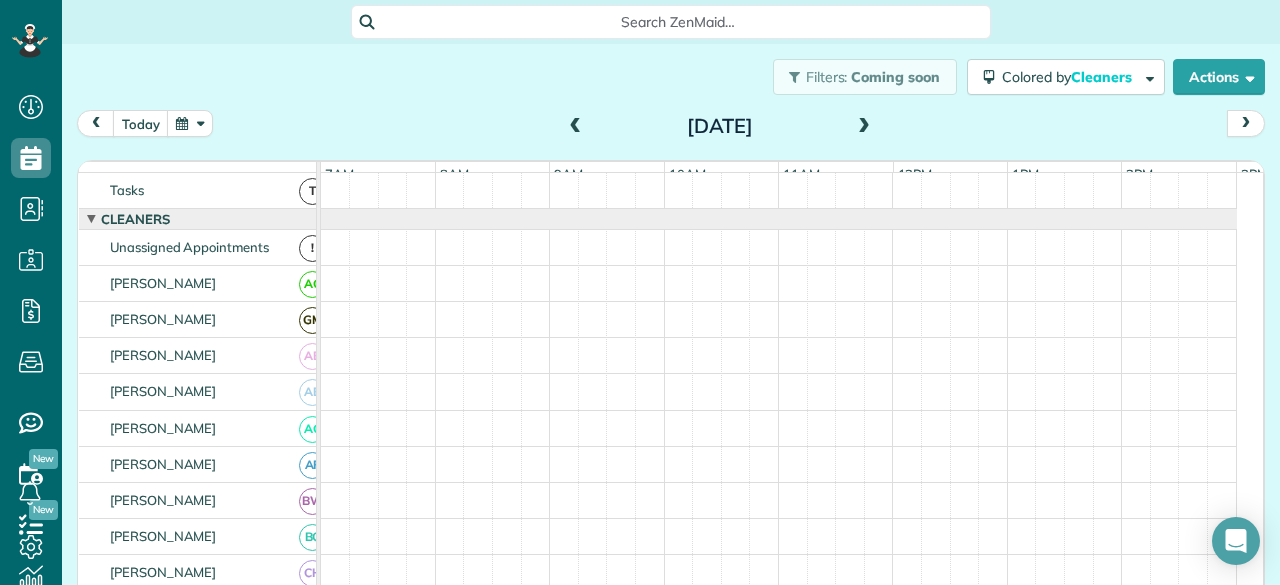 scroll, scrollTop: 0, scrollLeft: 0, axis: both 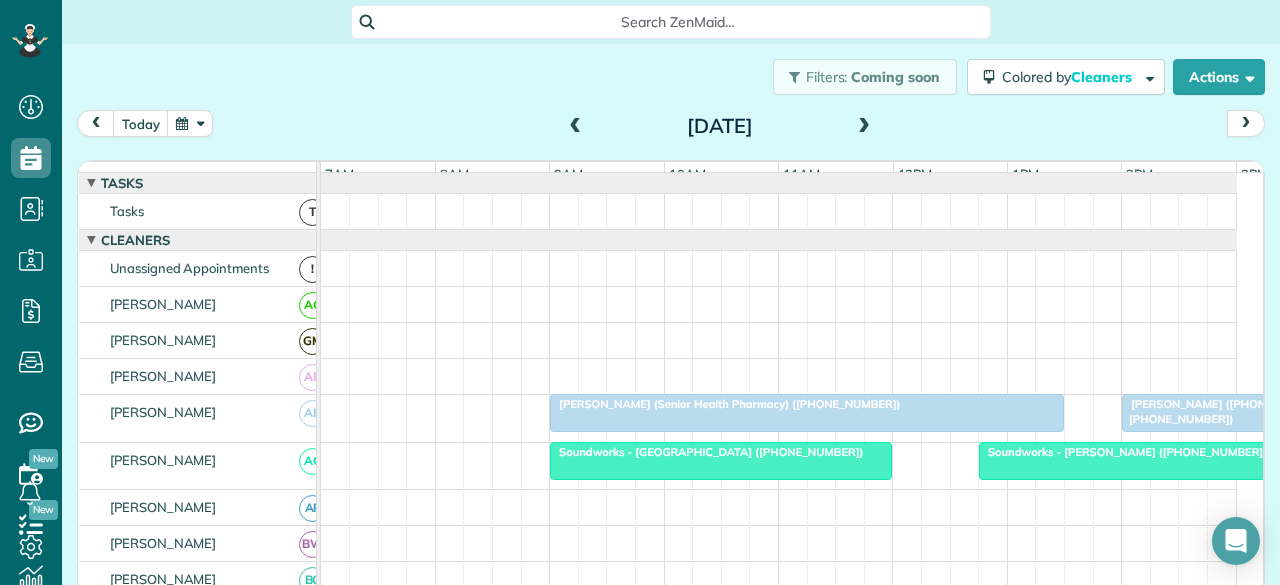click at bounding box center (864, 127) 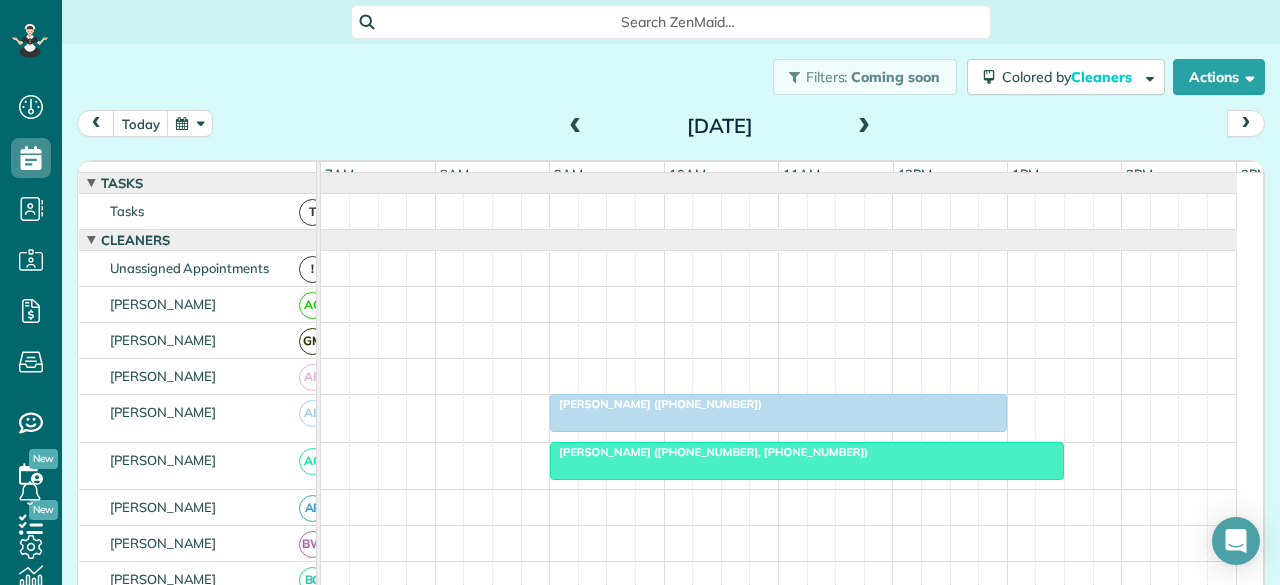 click at bounding box center (864, 127) 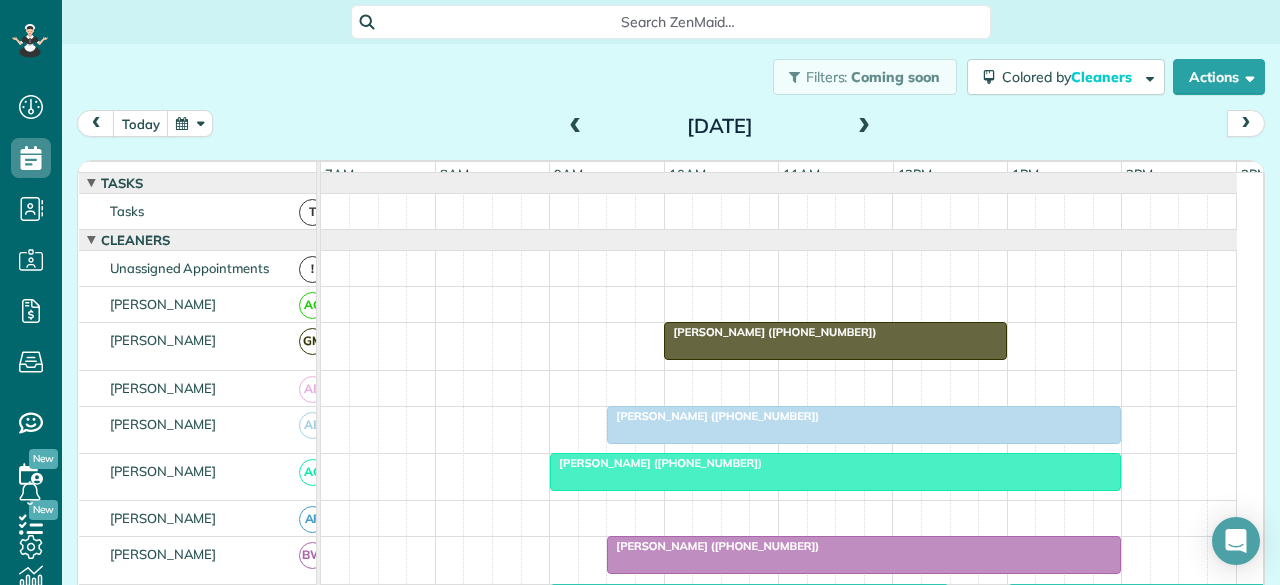 click at bounding box center (864, 127) 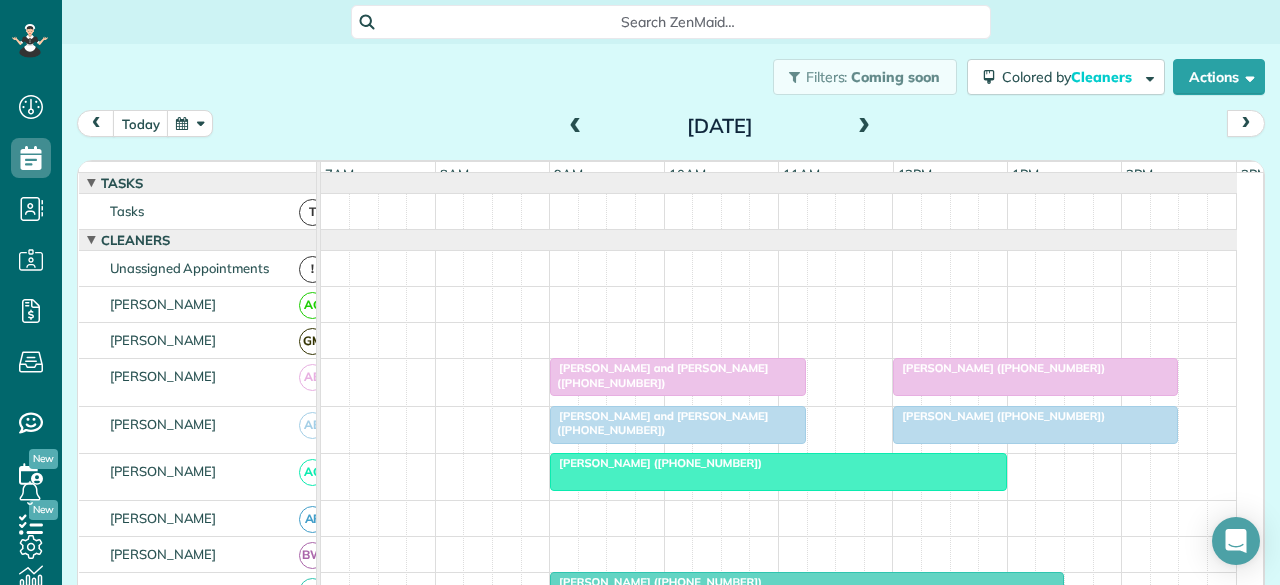 click at bounding box center (576, 127) 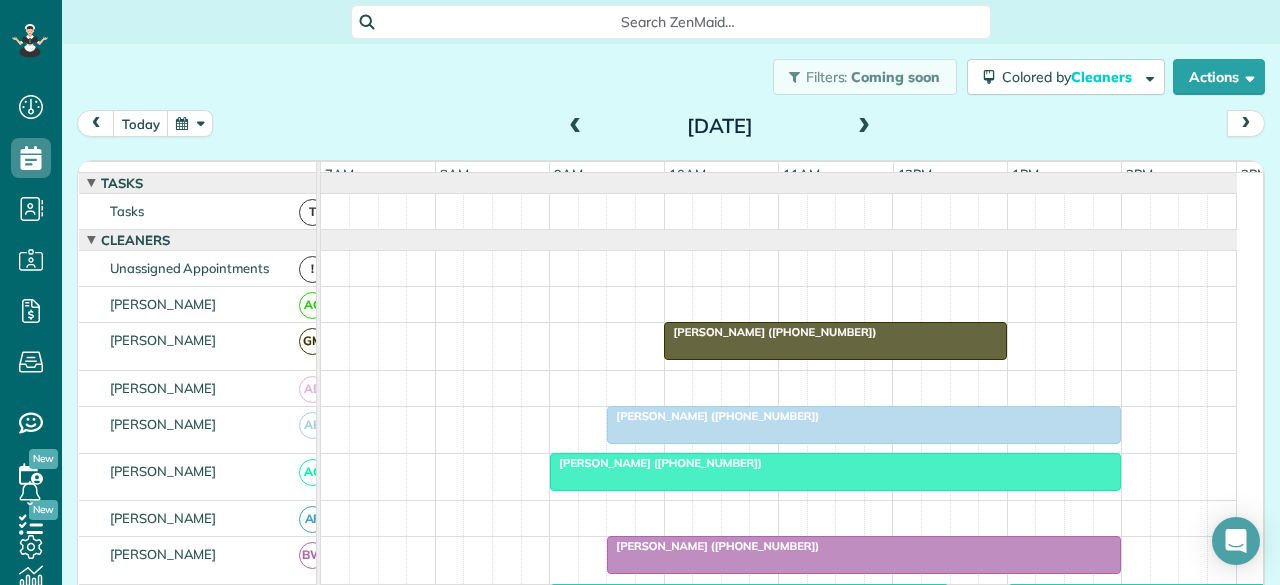 scroll, scrollTop: 100, scrollLeft: 0, axis: vertical 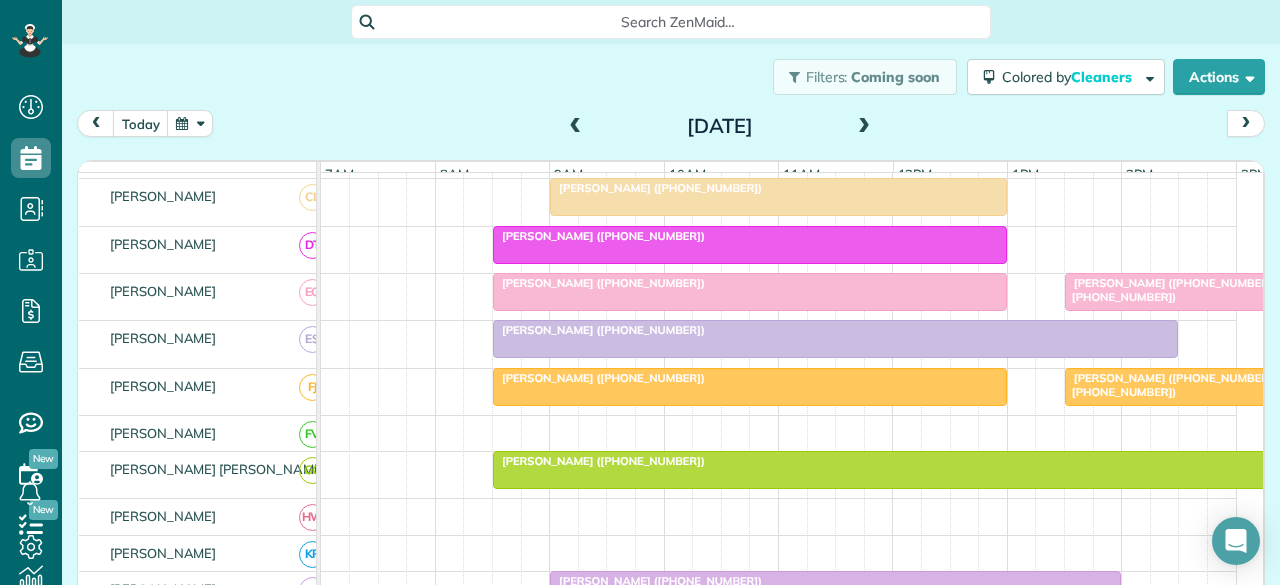 click at bounding box center (835, 339) 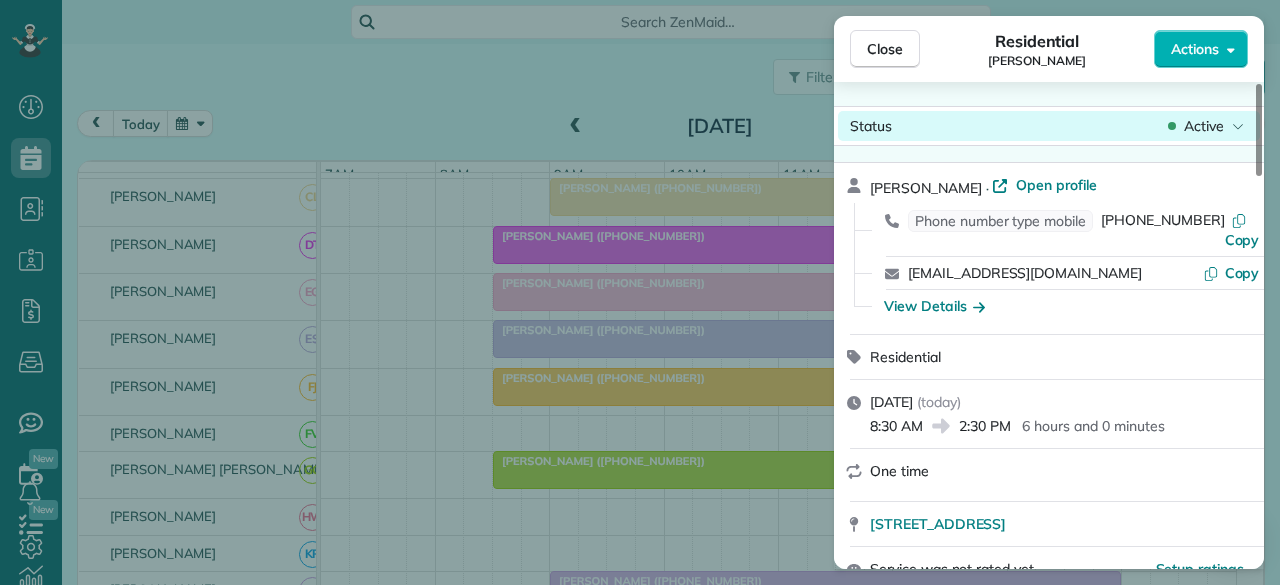 click on "Active" at bounding box center (1204, 126) 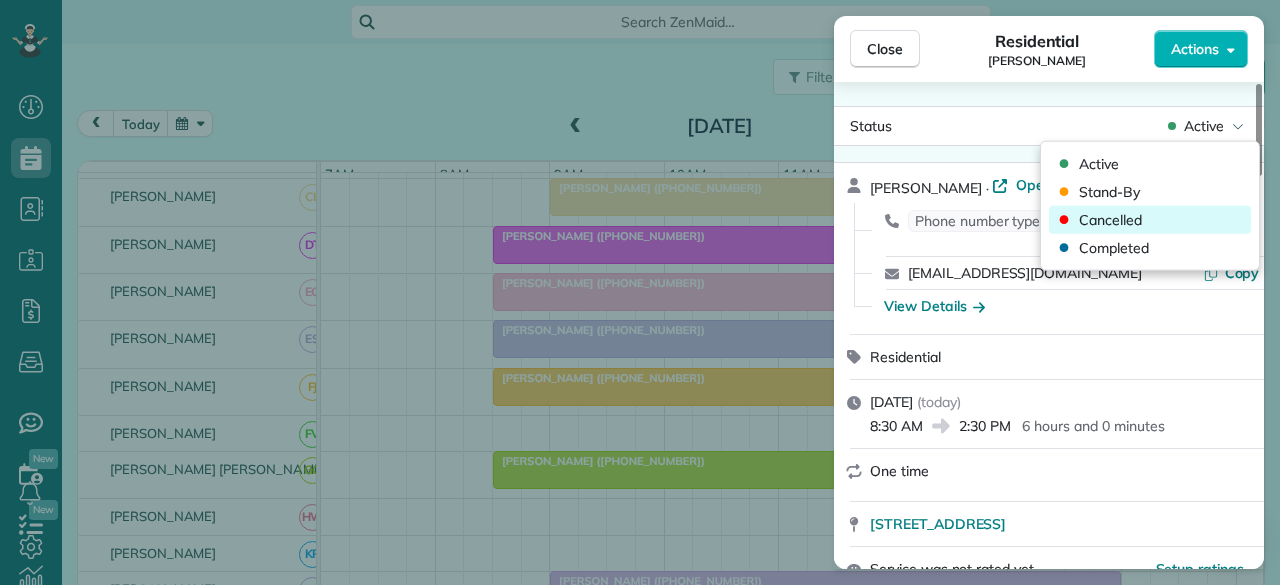 click on "Cancelled" at bounding box center (1150, 220) 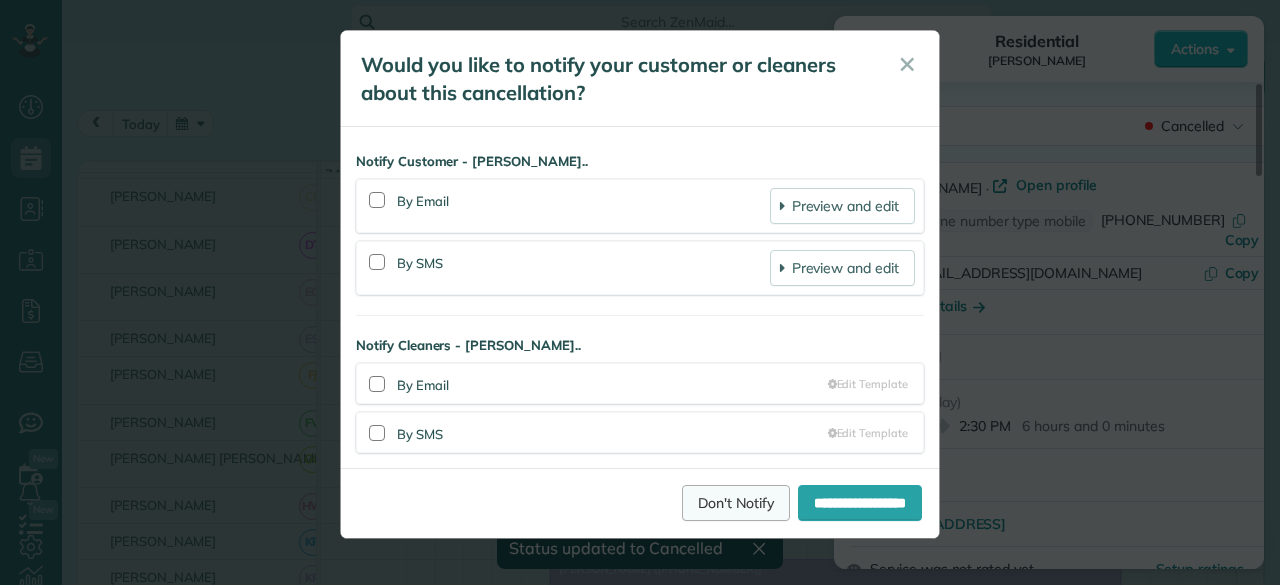 click on "Don't Notify" at bounding box center [736, 503] 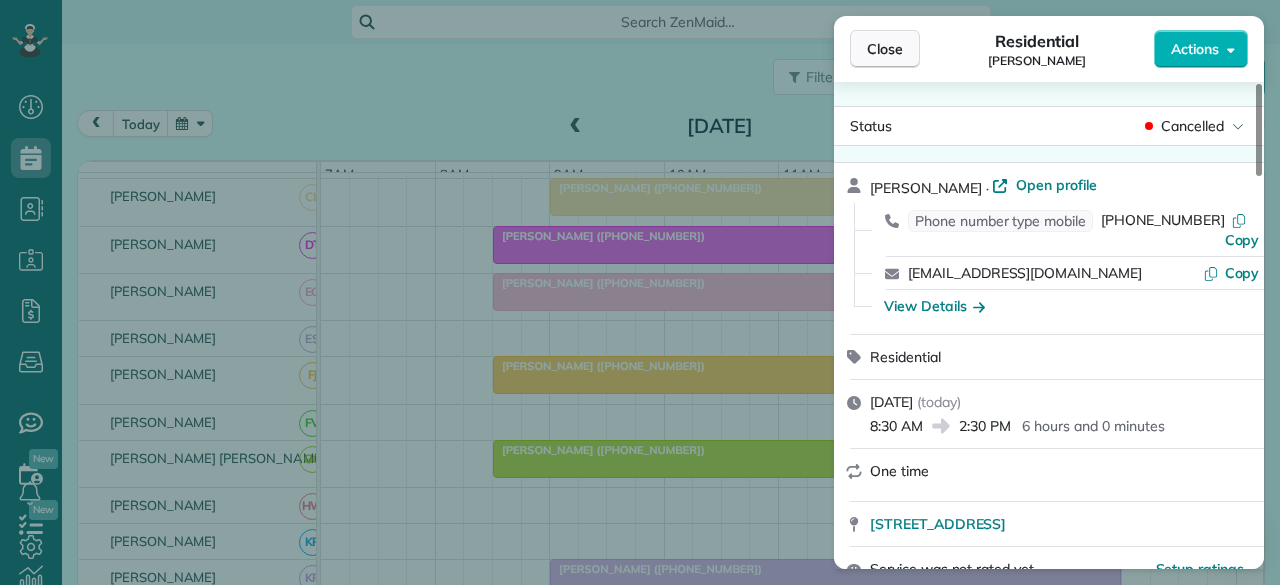 click on "Close" at bounding box center (885, 49) 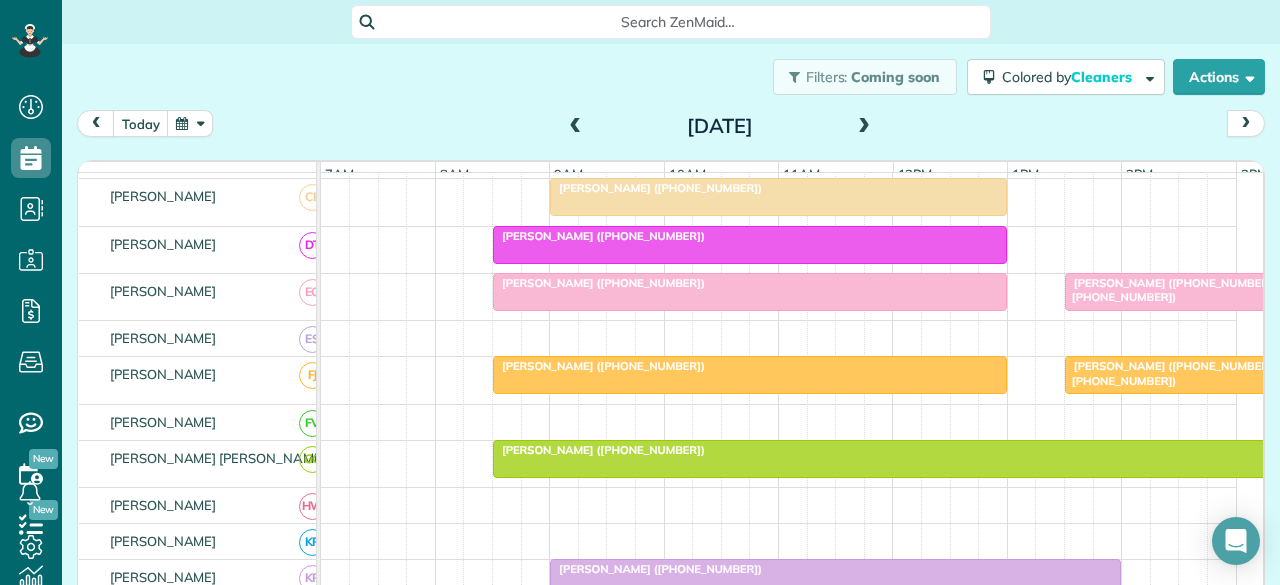 scroll, scrollTop: 415, scrollLeft: 0, axis: vertical 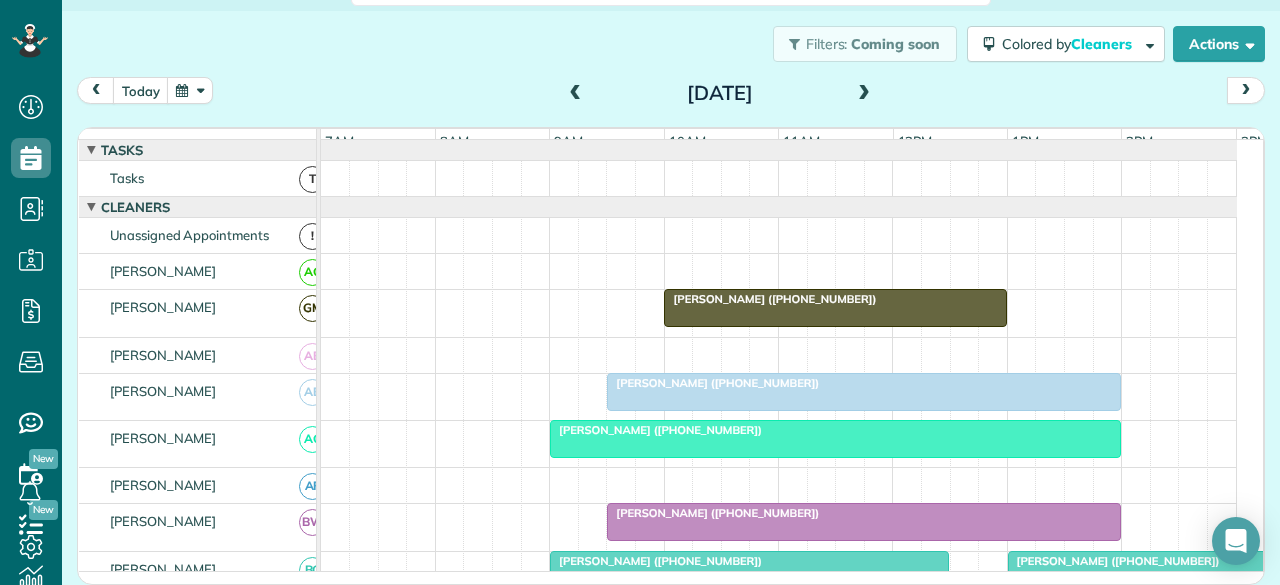 click at bounding box center [576, 94] 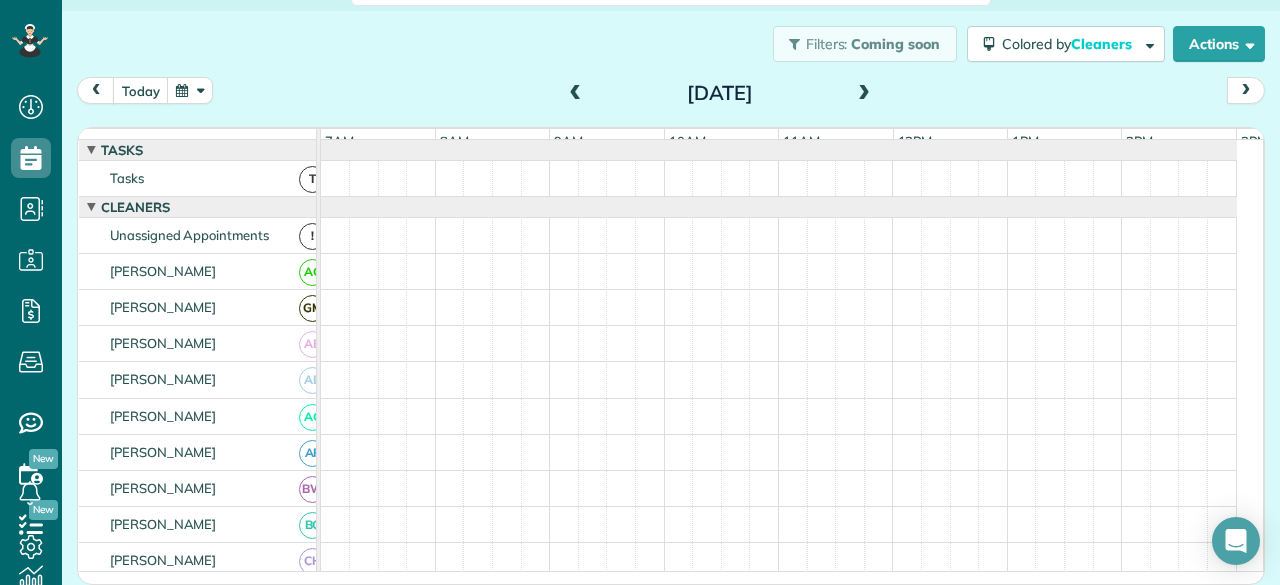 click at bounding box center [576, 94] 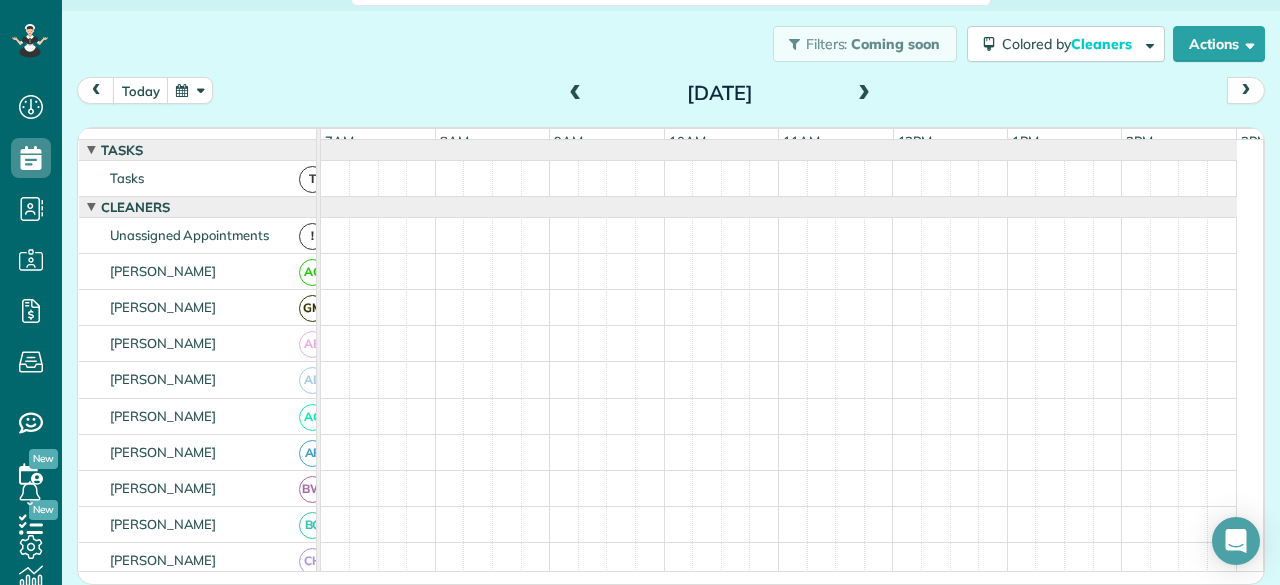 click at bounding box center (576, 94) 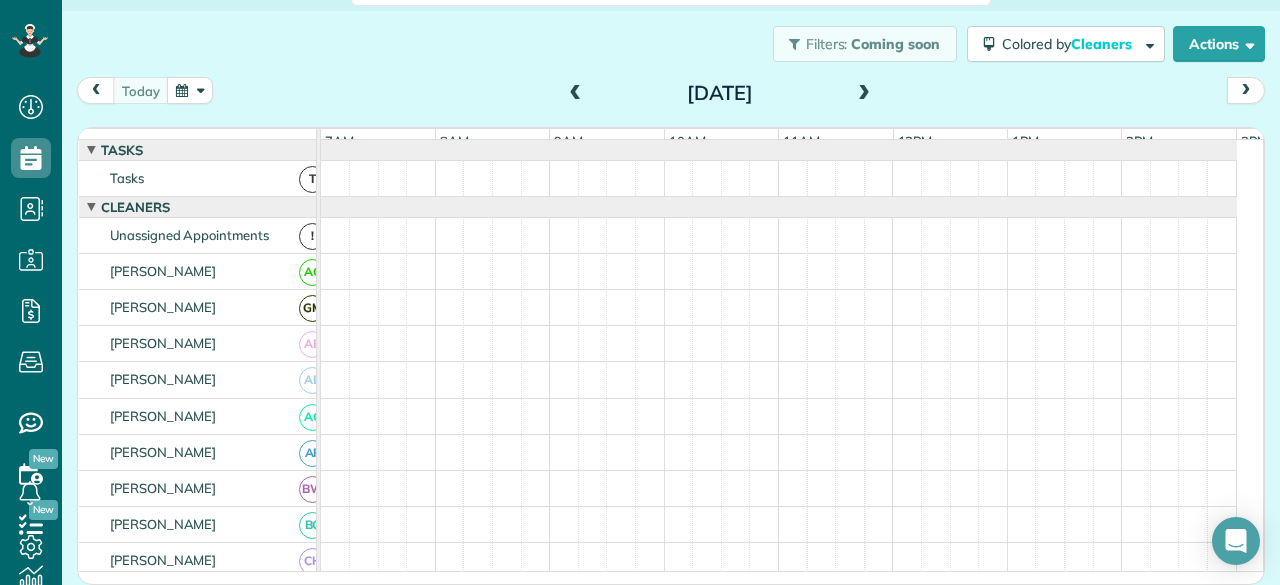 click at bounding box center (576, 94) 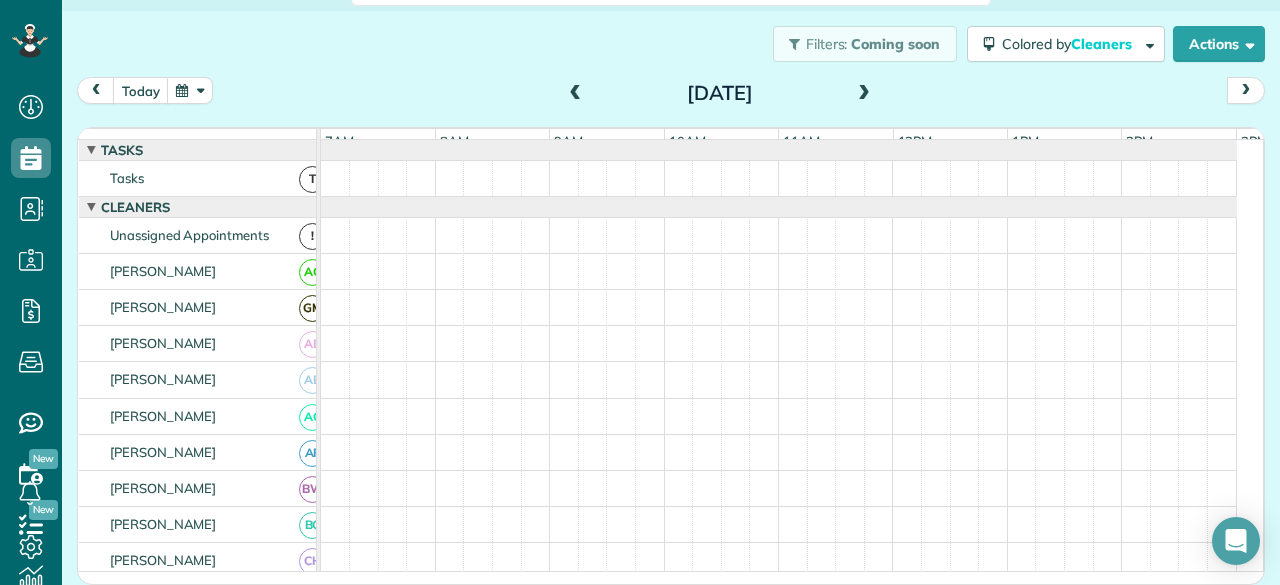 click at bounding box center [576, 94] 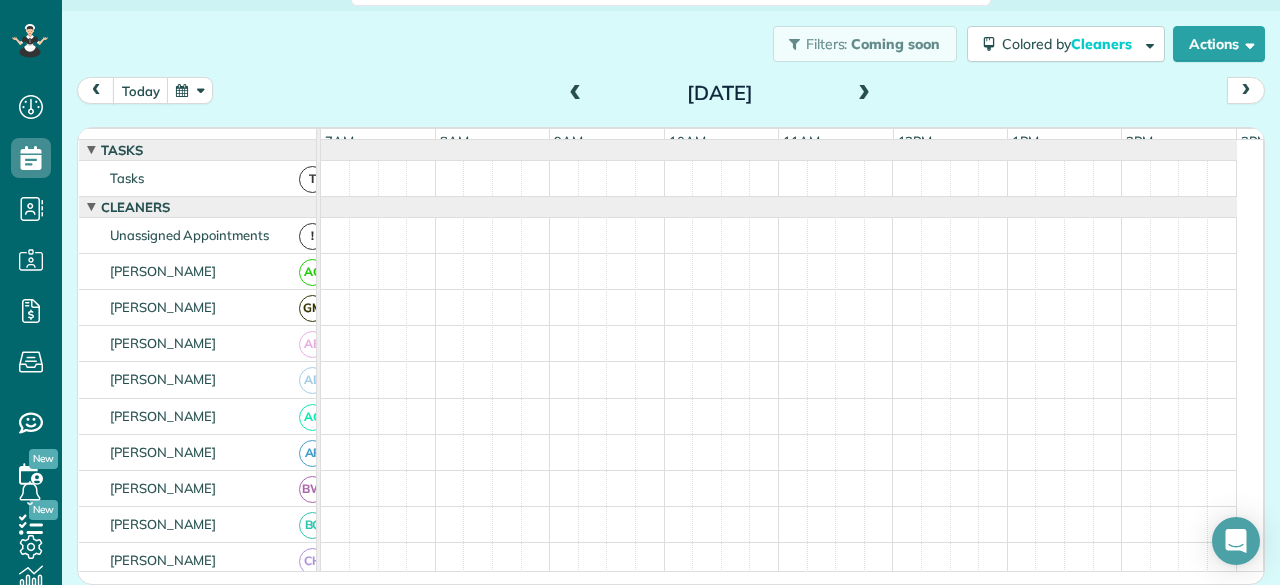 scroll, scrollTop: 300, scrollLeft: 0, axis: vertical 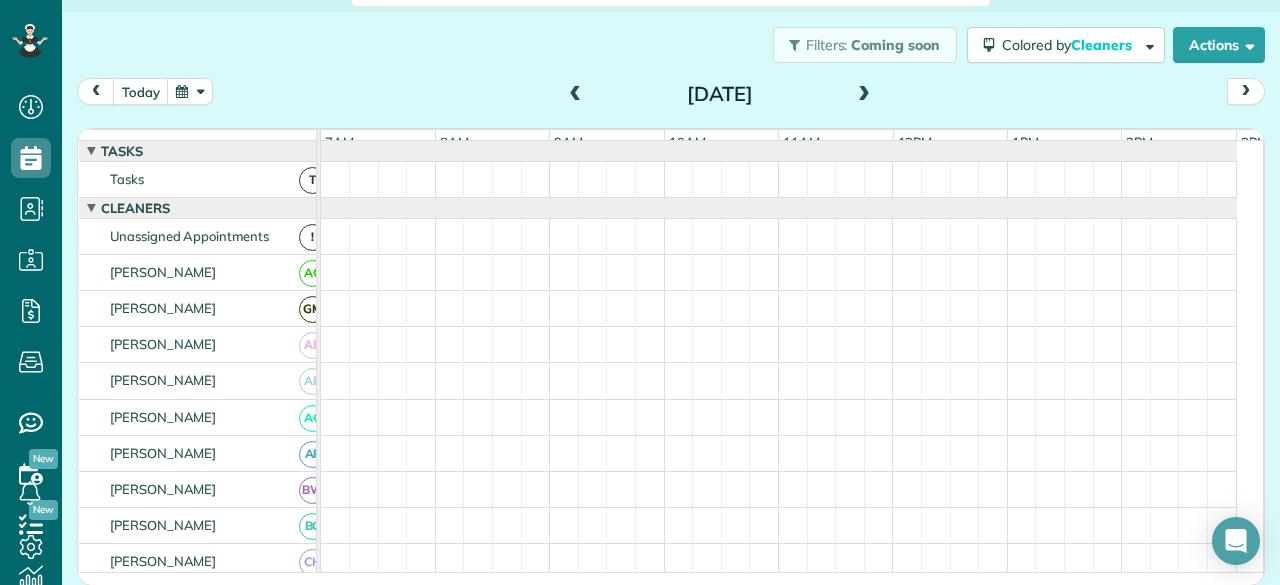drag, startPoint x: 857, startPoint y: 95, endPoint x: 754, endPoint y: 94, distance: 103.00485 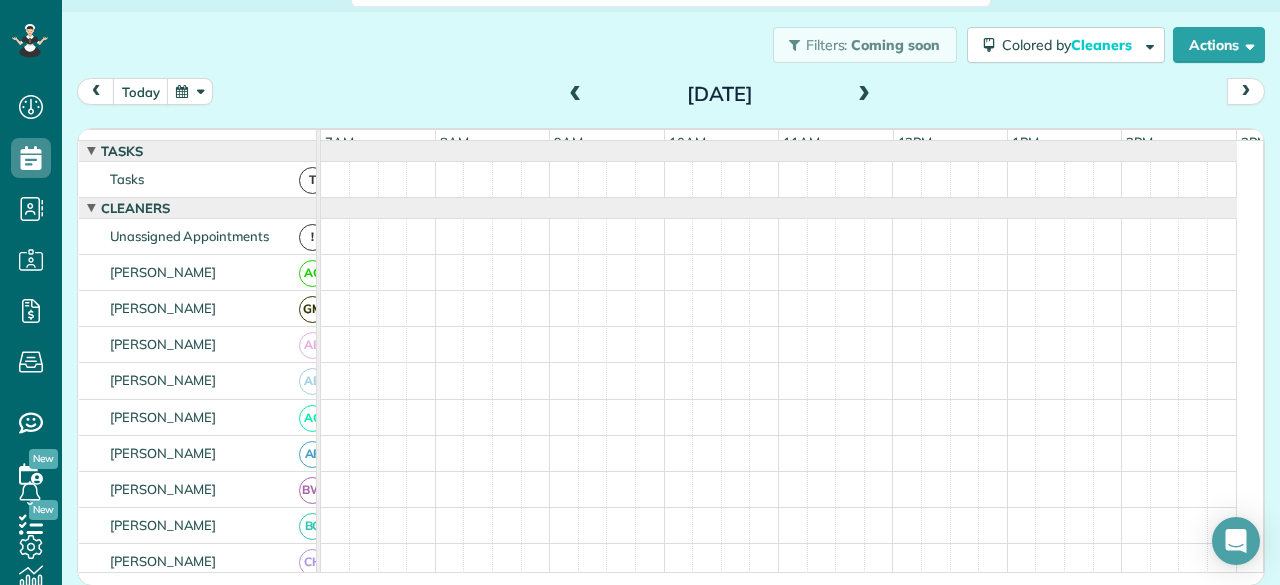 click at bounding box center (576, 95) 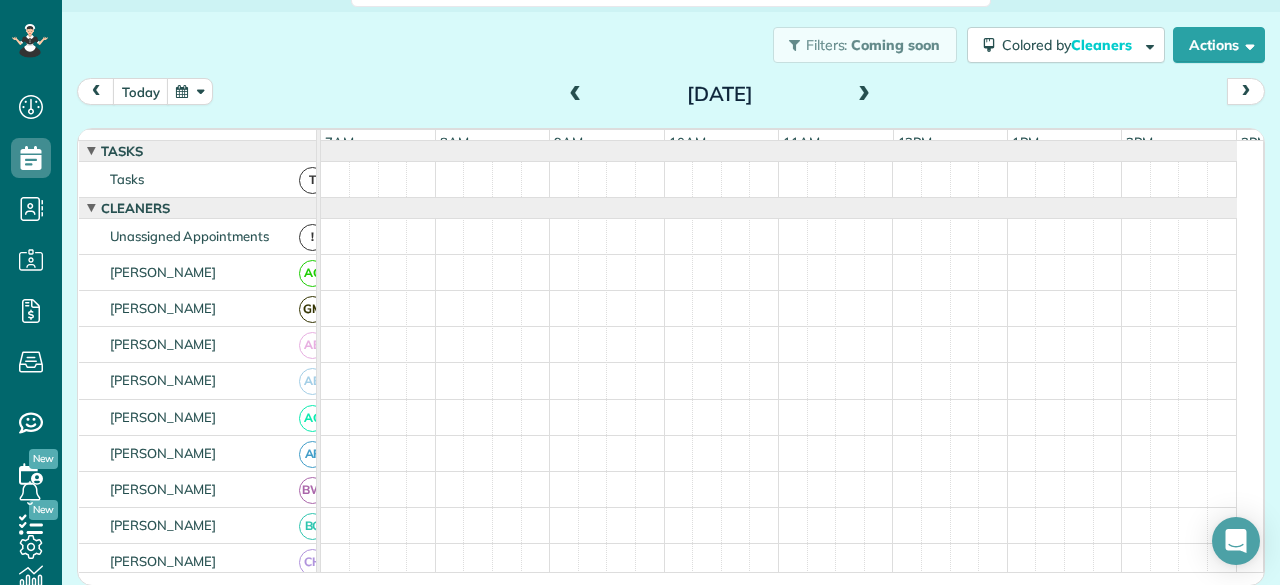 scroll, scrollTop: 121, scrollLeft: 0, axis: vertical 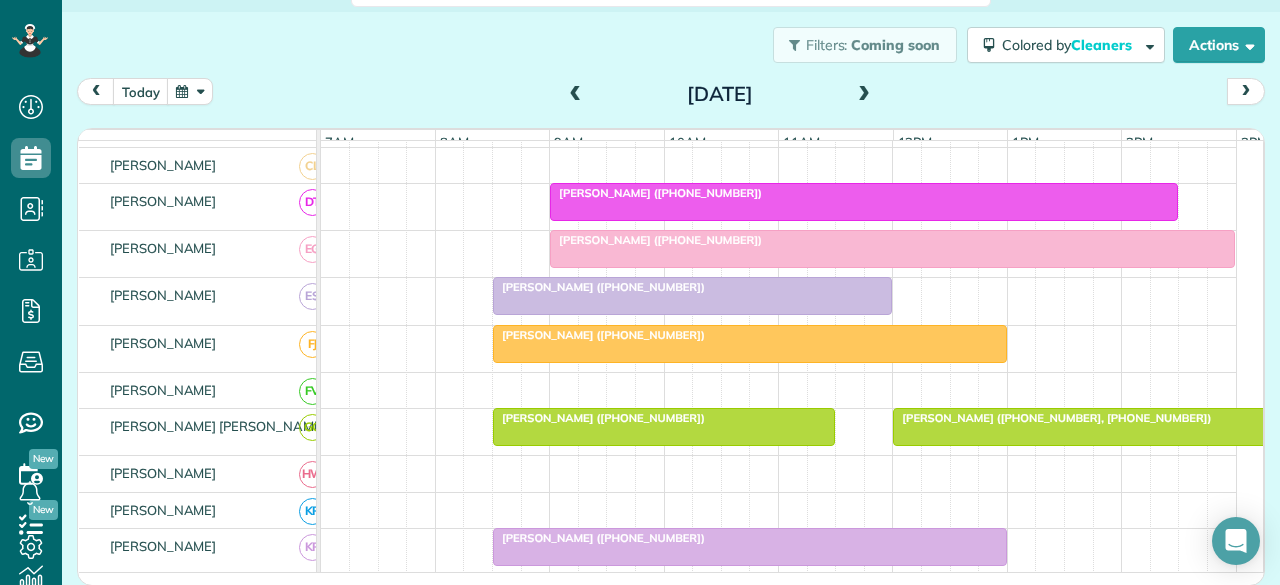 click on "[PERSON_NAME] ([PHONE_NUMBER])" at bounding box center [692, 287] 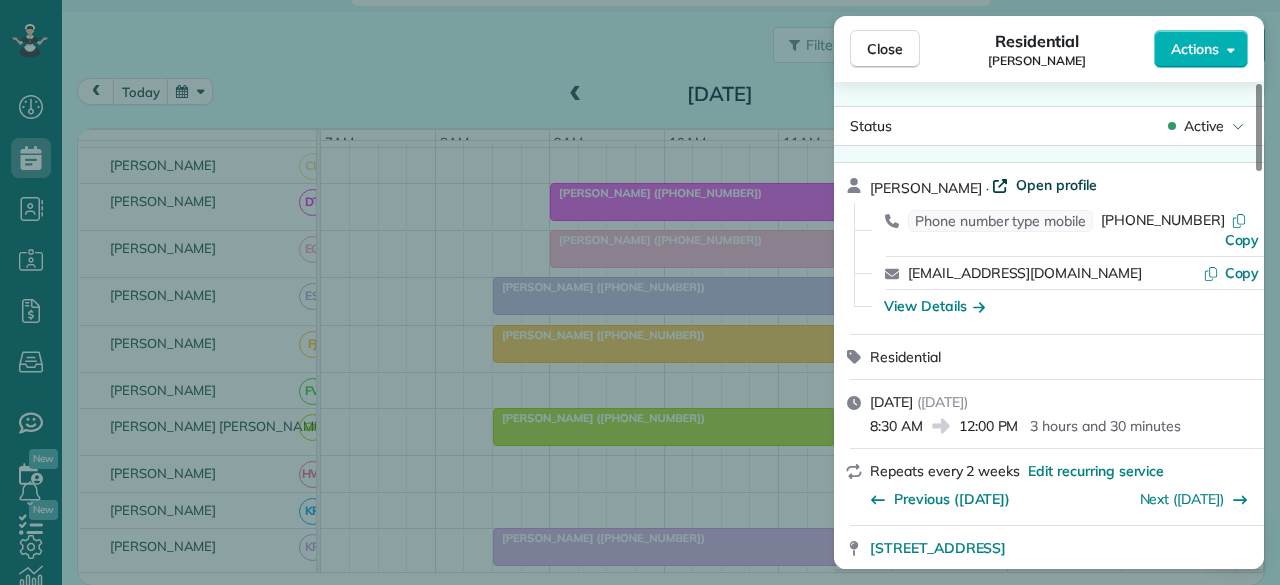 click on "Open profile" at bounding box center (1056, 185) 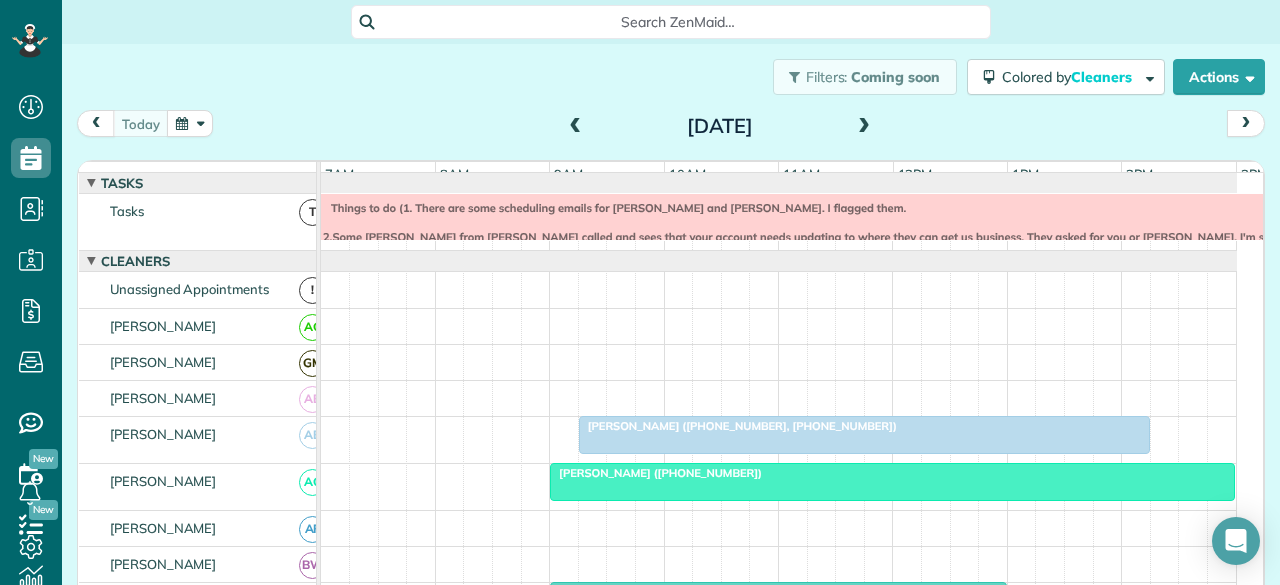 scroll, scrollTop: 0, scrollLeft: 0, axis: both 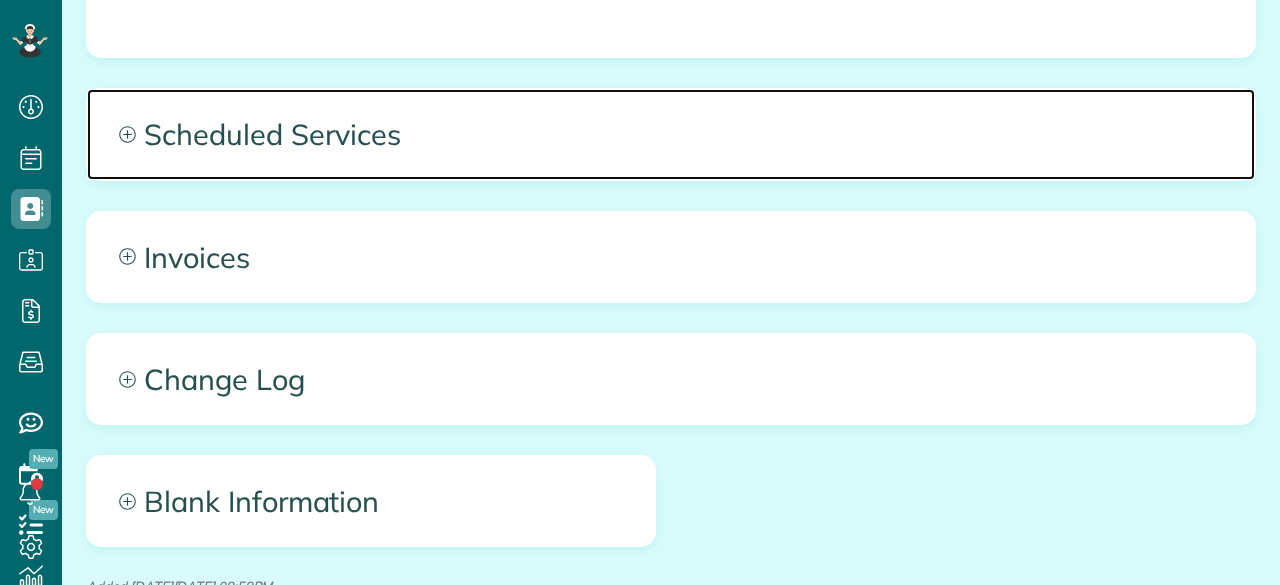 click on "Scheduled Services" at bounding box center (671, 134) 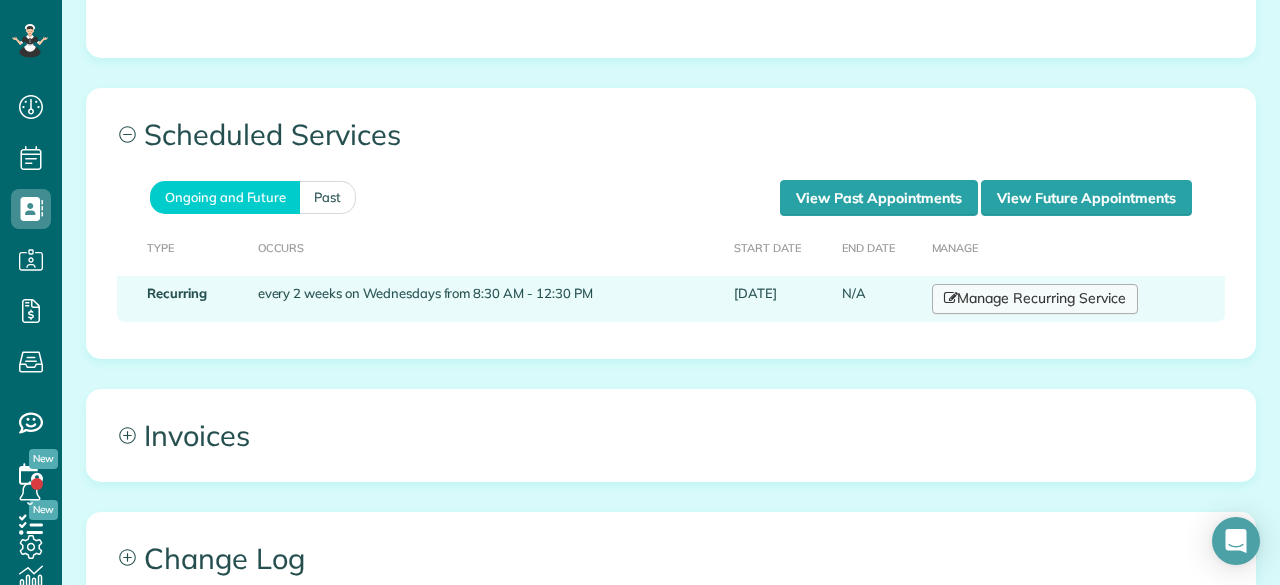 click on "Manage Recurring Service" at bounding box center [1035, 299] 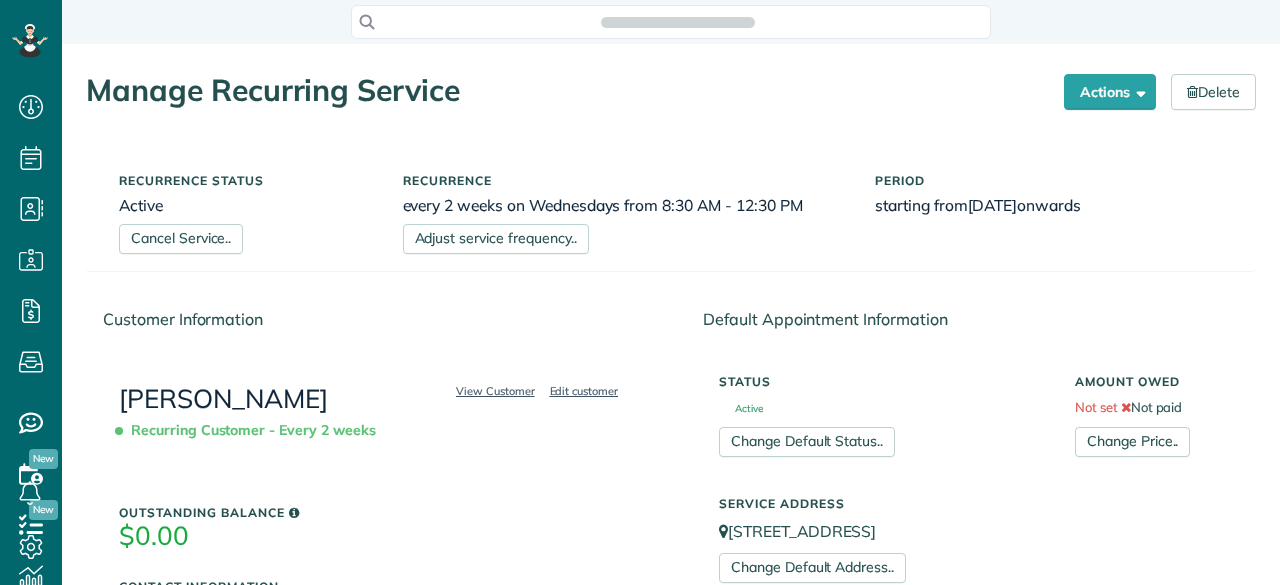scroll, scrollTop: 0, scrollLeft: 0, axis: both 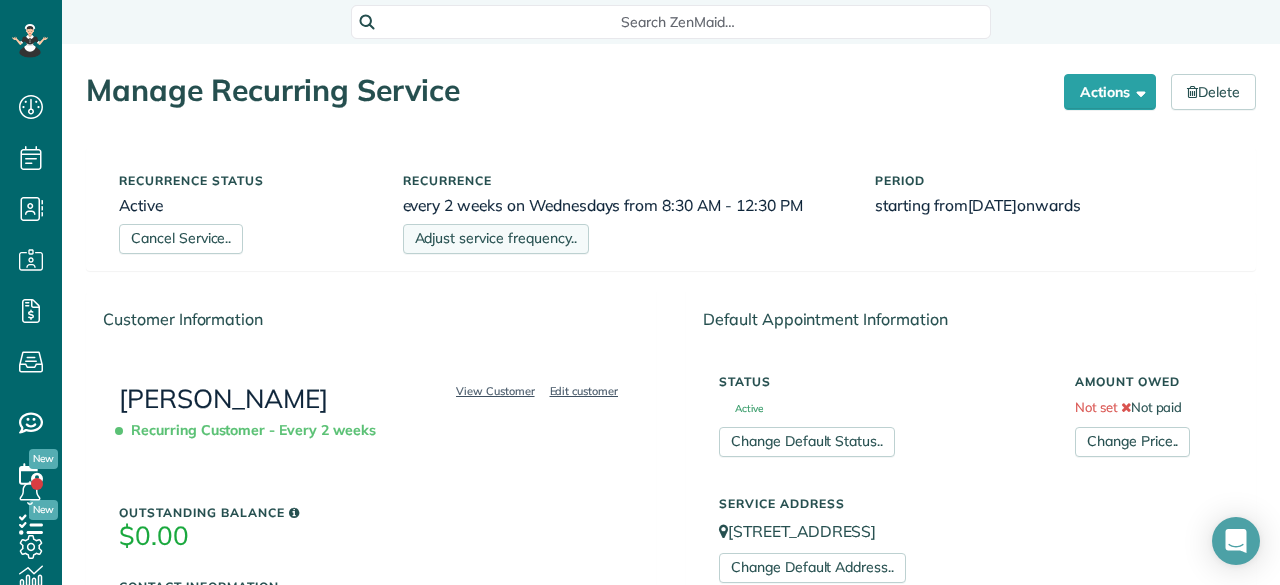 click on "Adjust service frequency.." at bounding box center (496, 239) 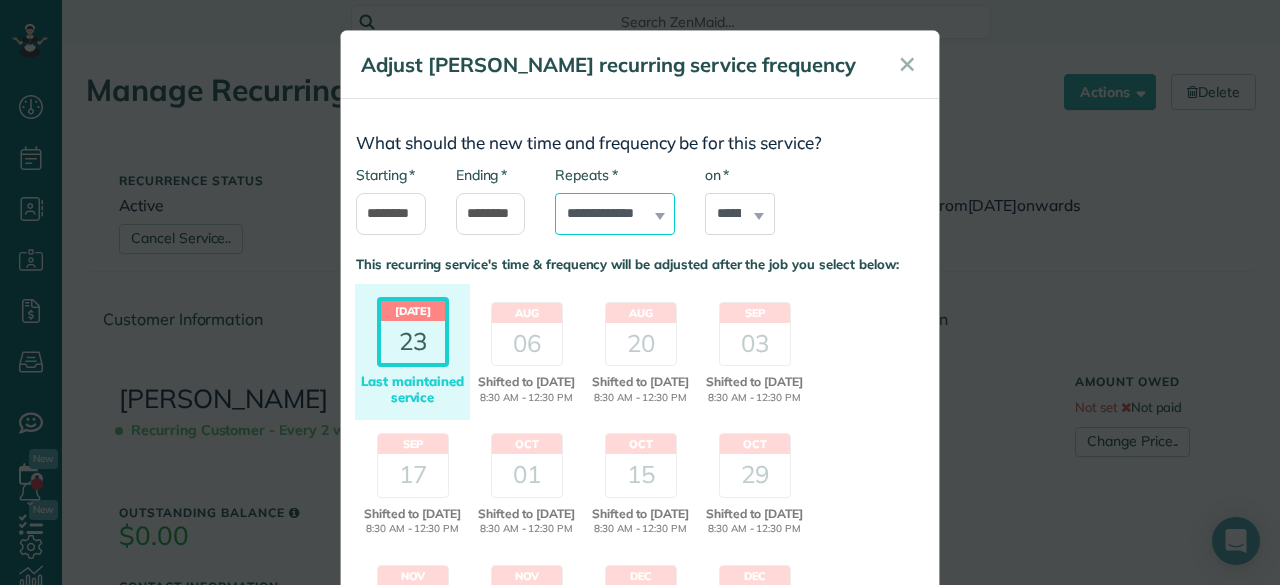 click on "**********" at bounding box center (615, 214) 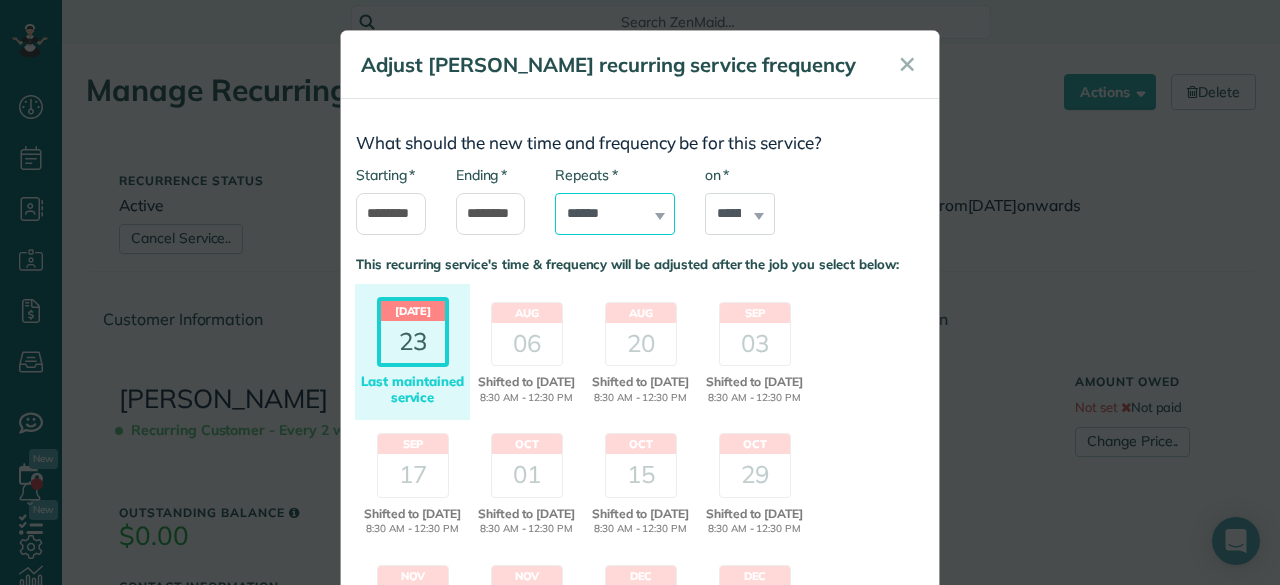 click on "**********" at bounding box center (615, 214) 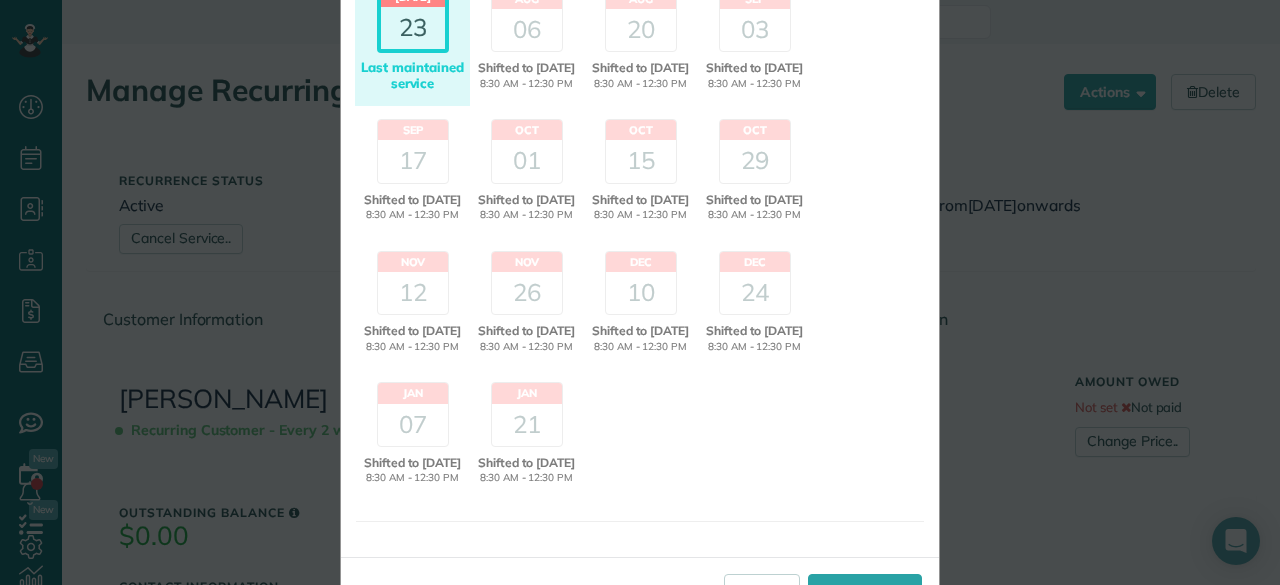 scroll, scrollTop: 384, scrollLeft: 0, axis: vertical 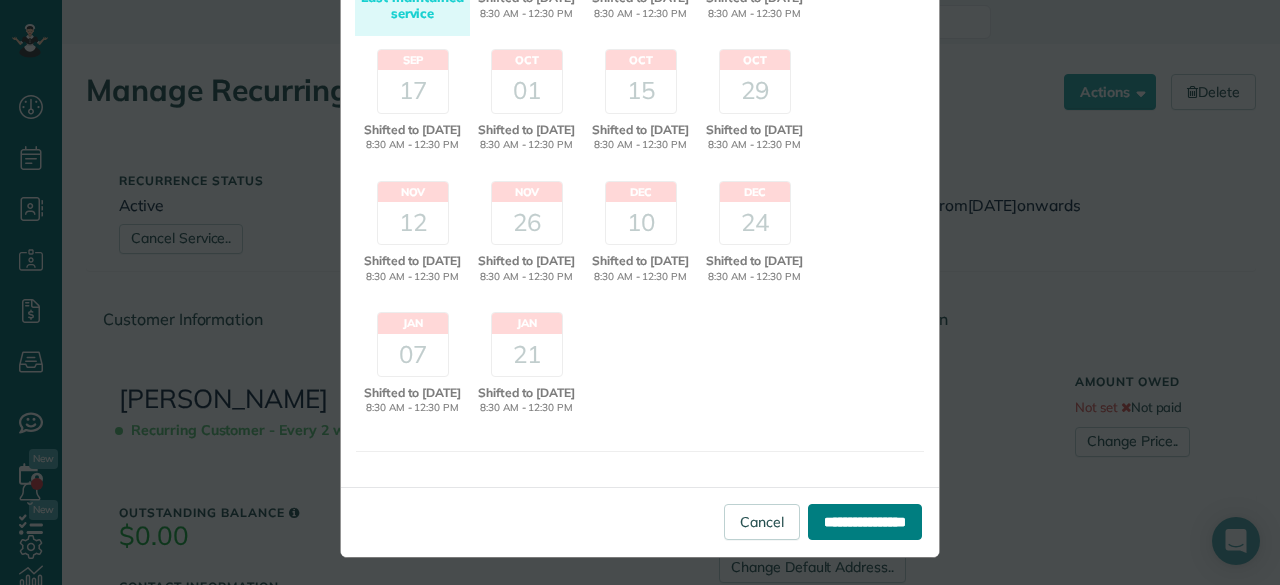 click on "**********" at bounding box center [865, 522] 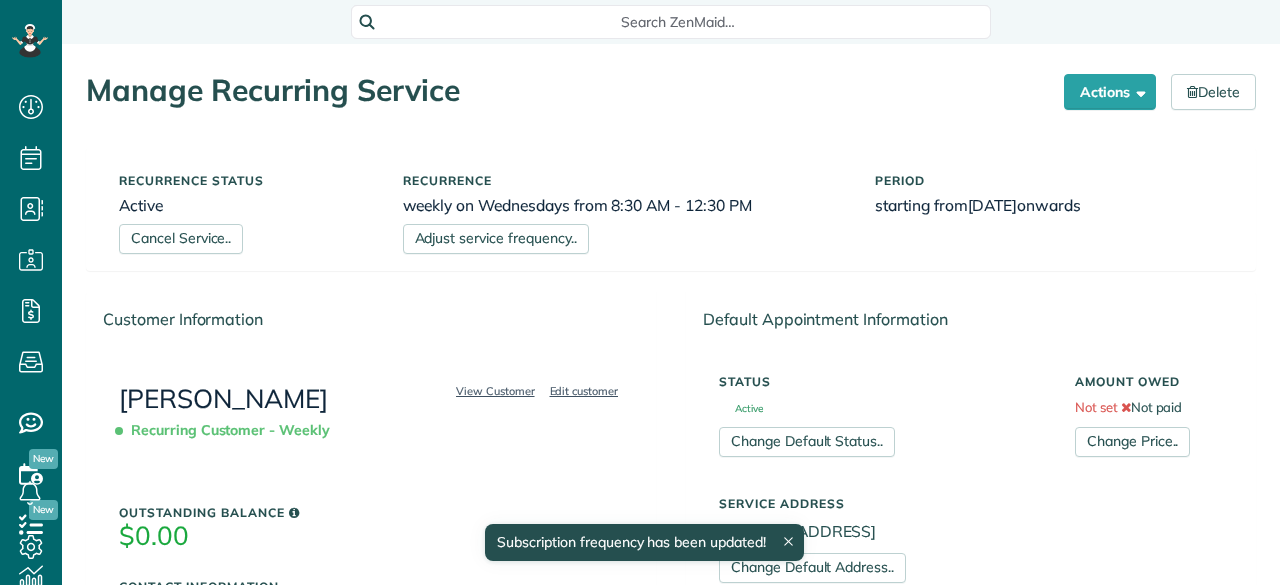 scroll, scrollTop: 0, scrollLeft: 0, axis: both 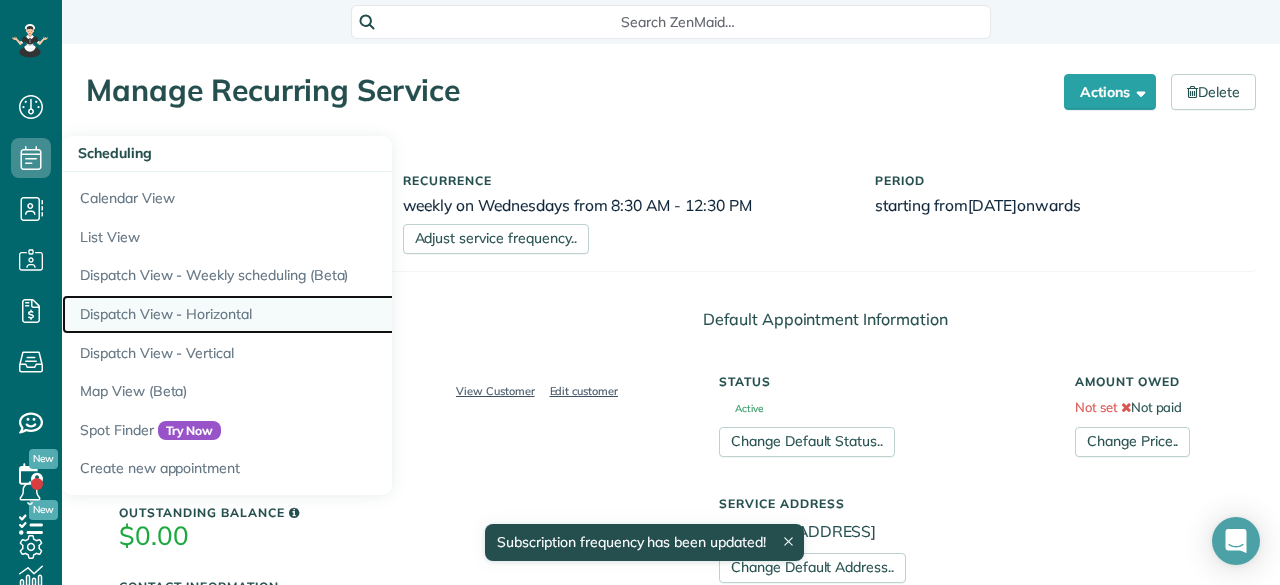 click on "Dispatch View - Horizontal" at bounding box center (312, 314) 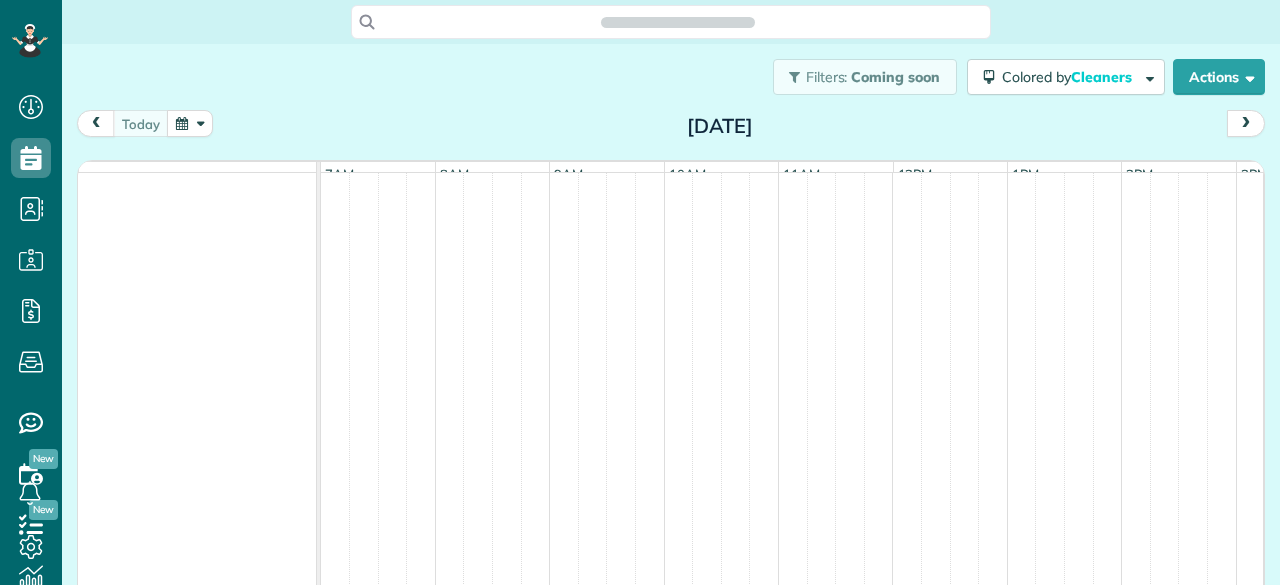scroll, scrollTop: 0, scrollLeft: 0, axis: both 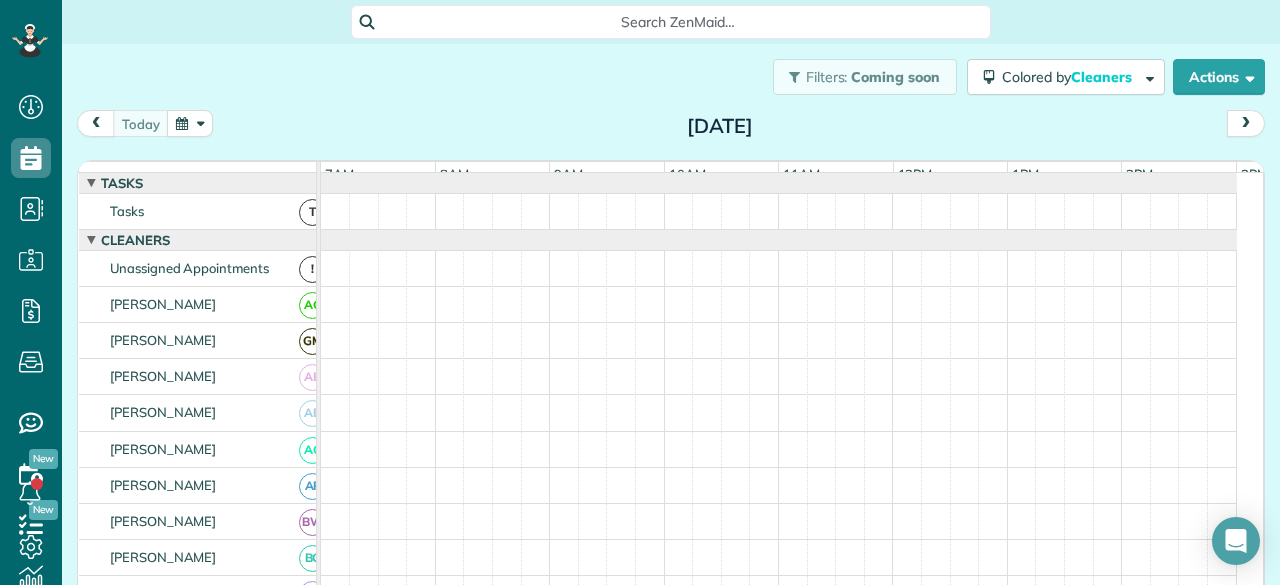 click at bounding box center (1246, 123) 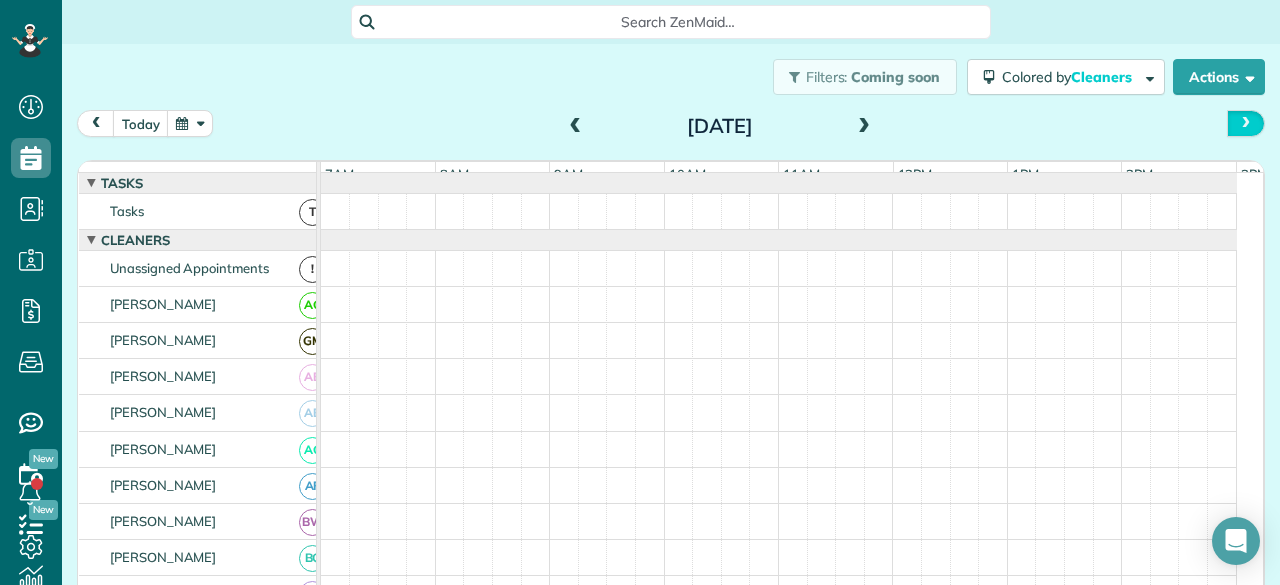 click at bounding box center (1246, 123) 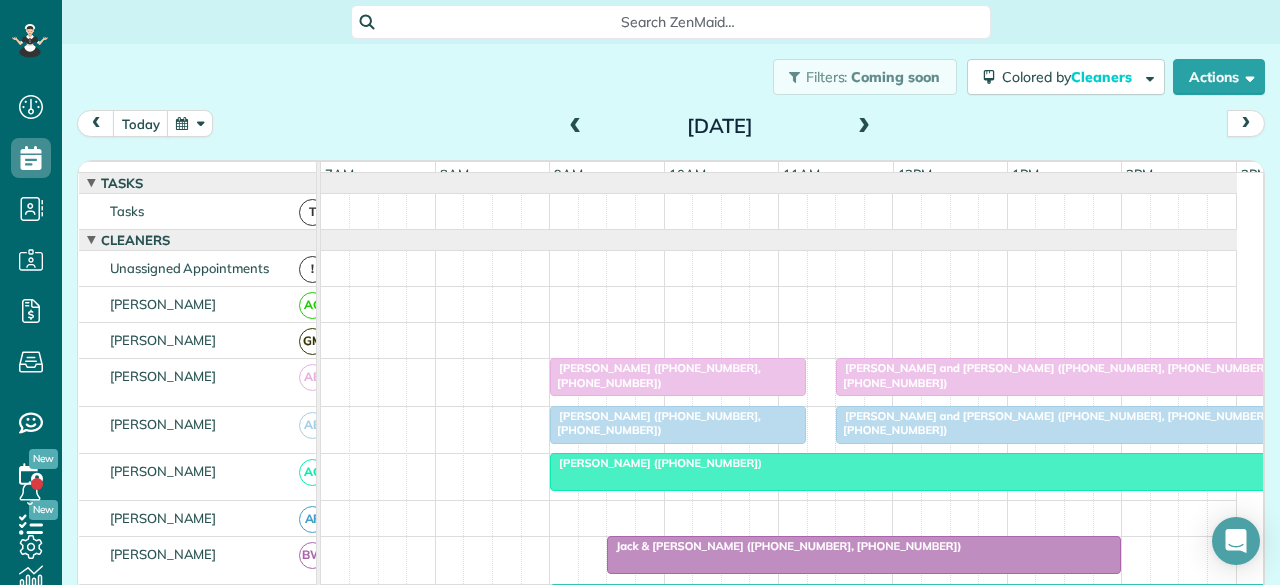 scroll, scrollTop: 197, scrollLeft: 0, axis: vertical 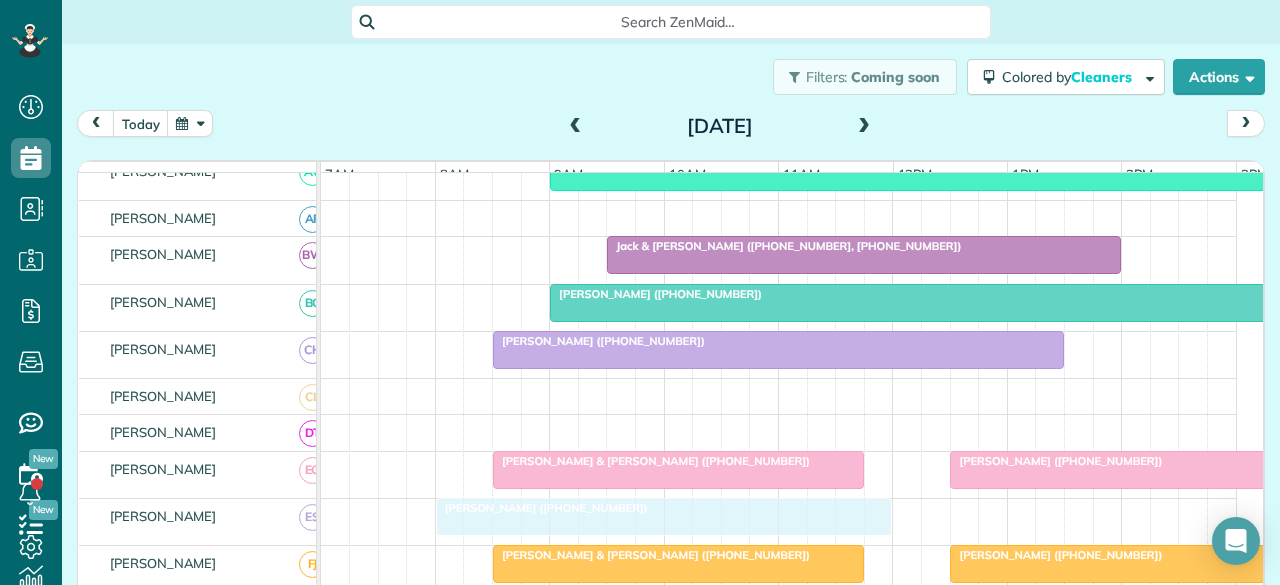 drag, startPoint x: 786, startPoint y: 526, endPoint x: 727, endPoint y: 525, distance: 59.008472 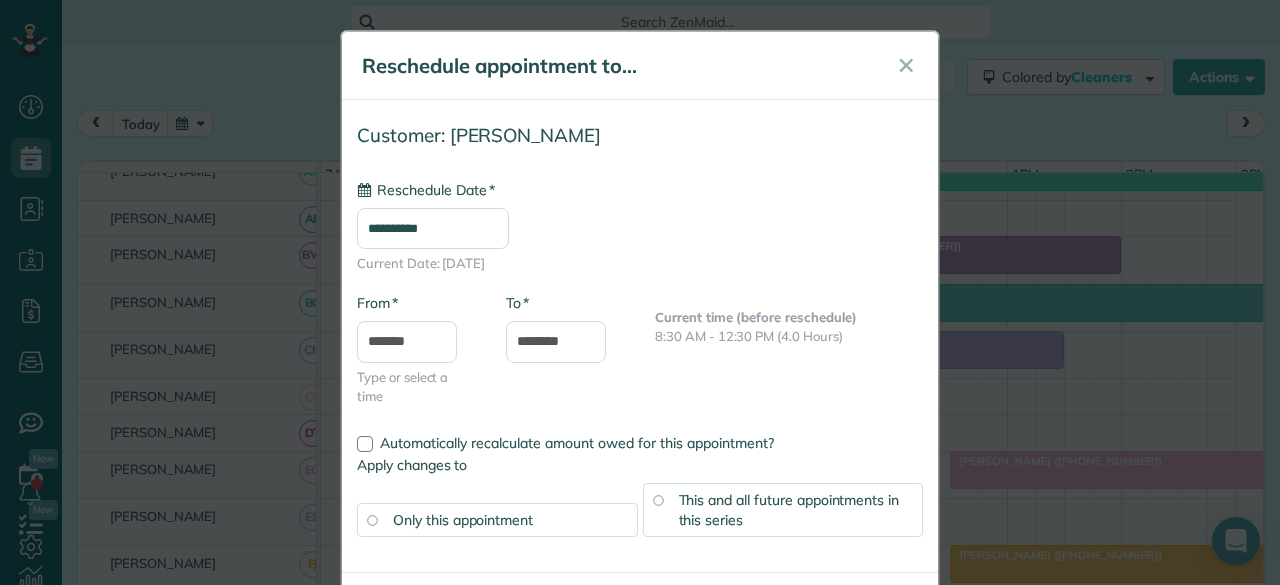 type on "**********" 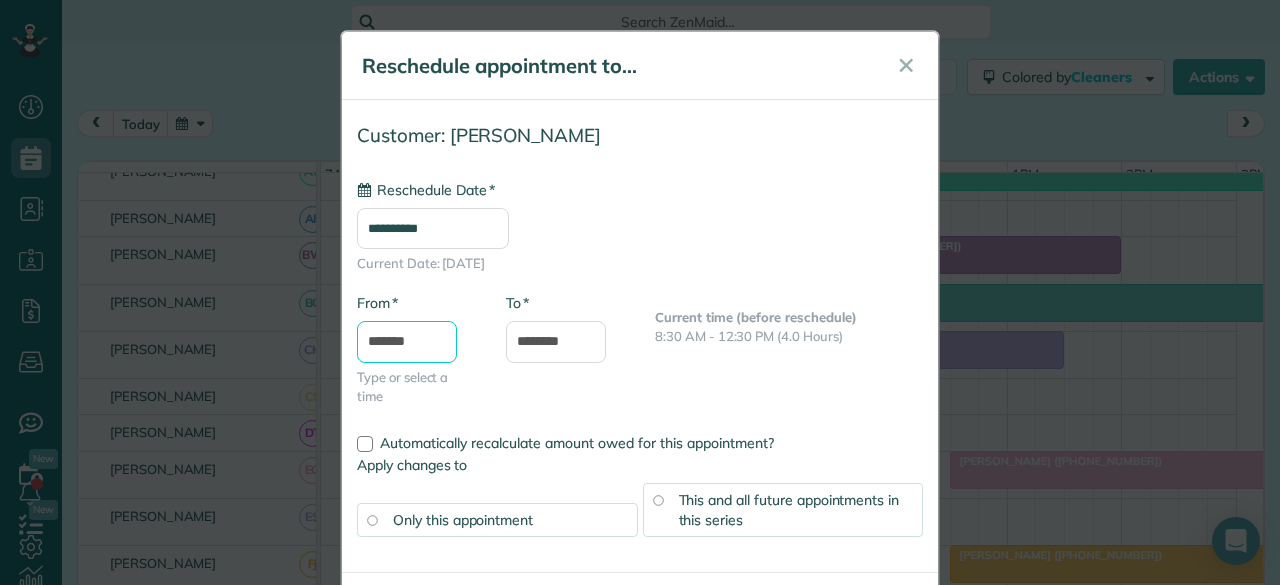 click on "*******" at bounding box center [407, 342] 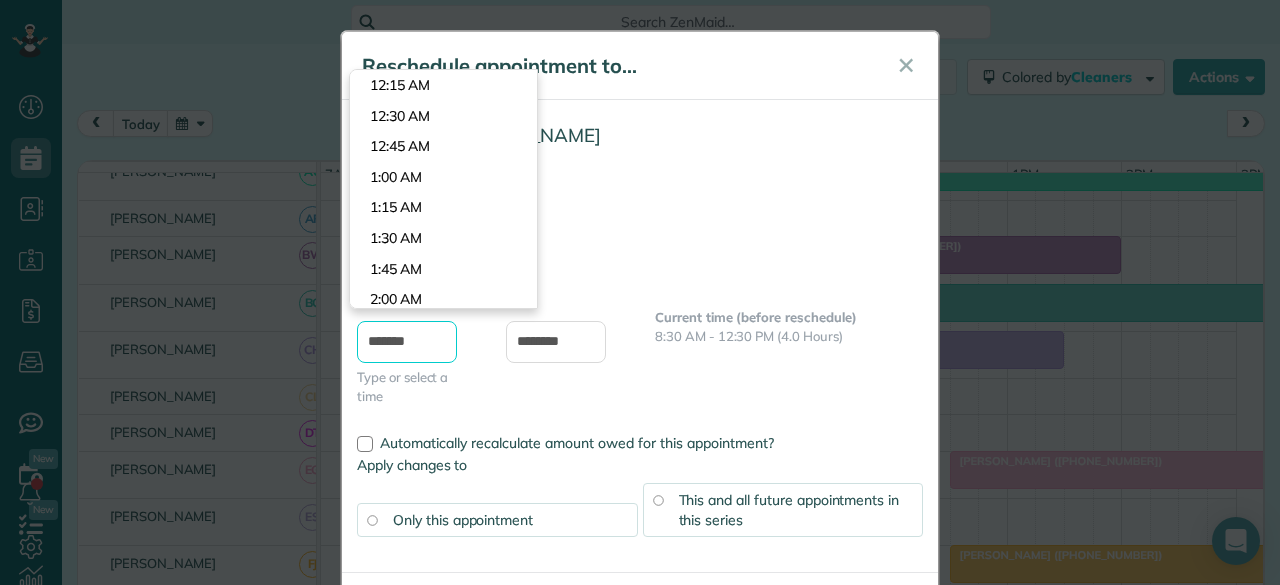 scroll, scrollTop: 916, scrollLeft: 0, axis: vertical 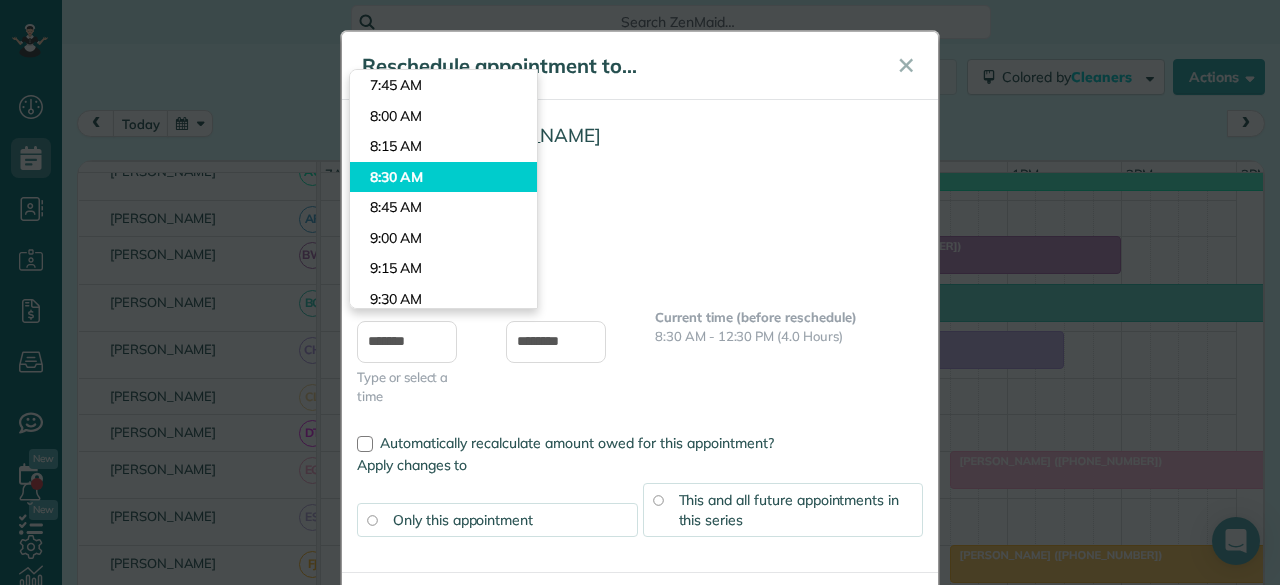 type on "*******" 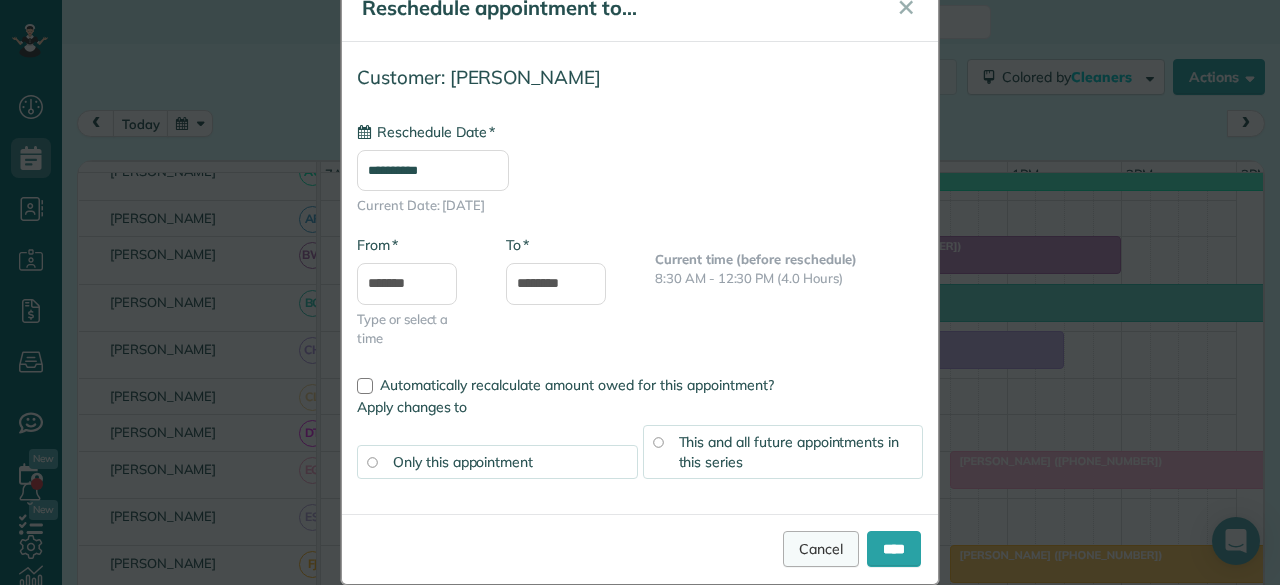 scroll, scrollTop: 86, scrollLeft: 0, axis: vertical 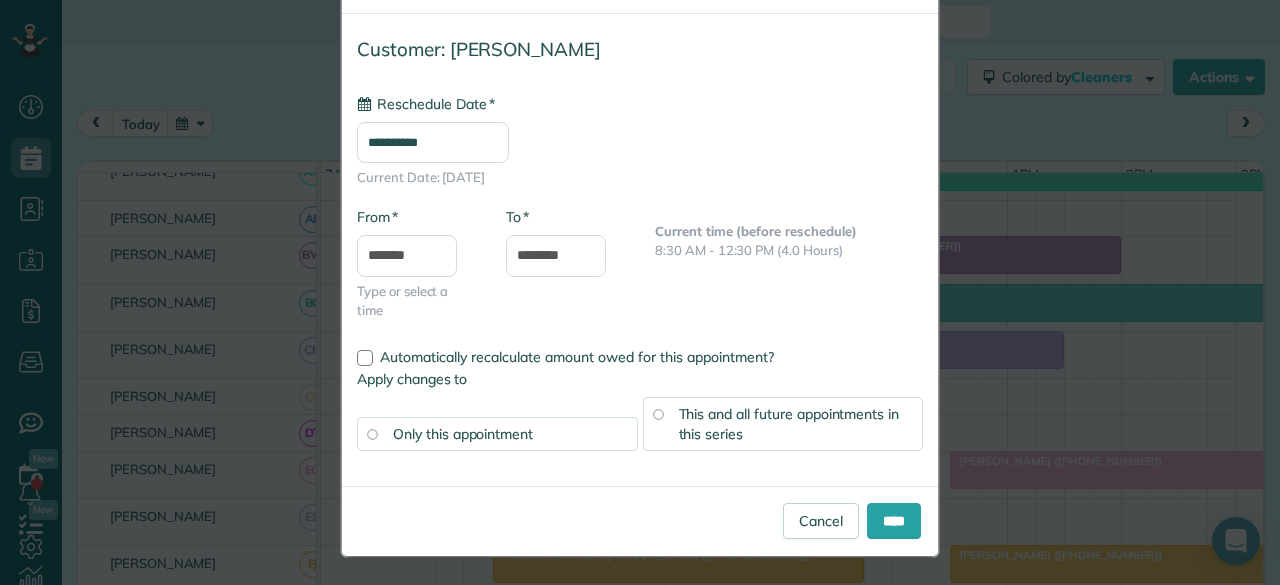 click on "This and all future appointments in this series" at bounding box center (789, 424) 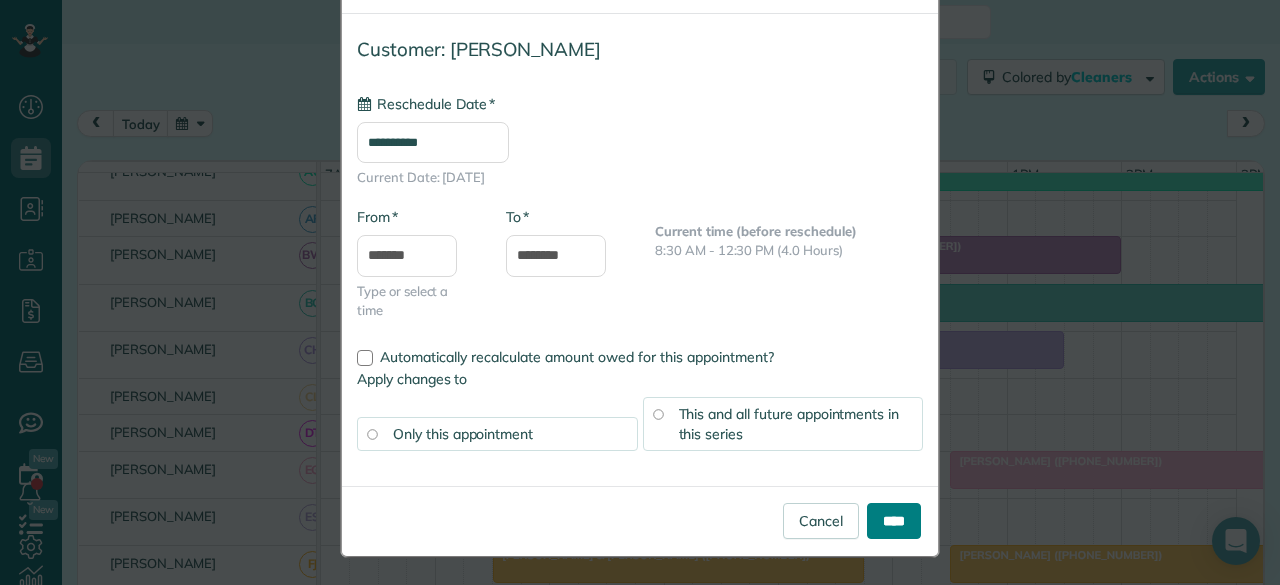 click on "****" at bounding box center (894, 521) 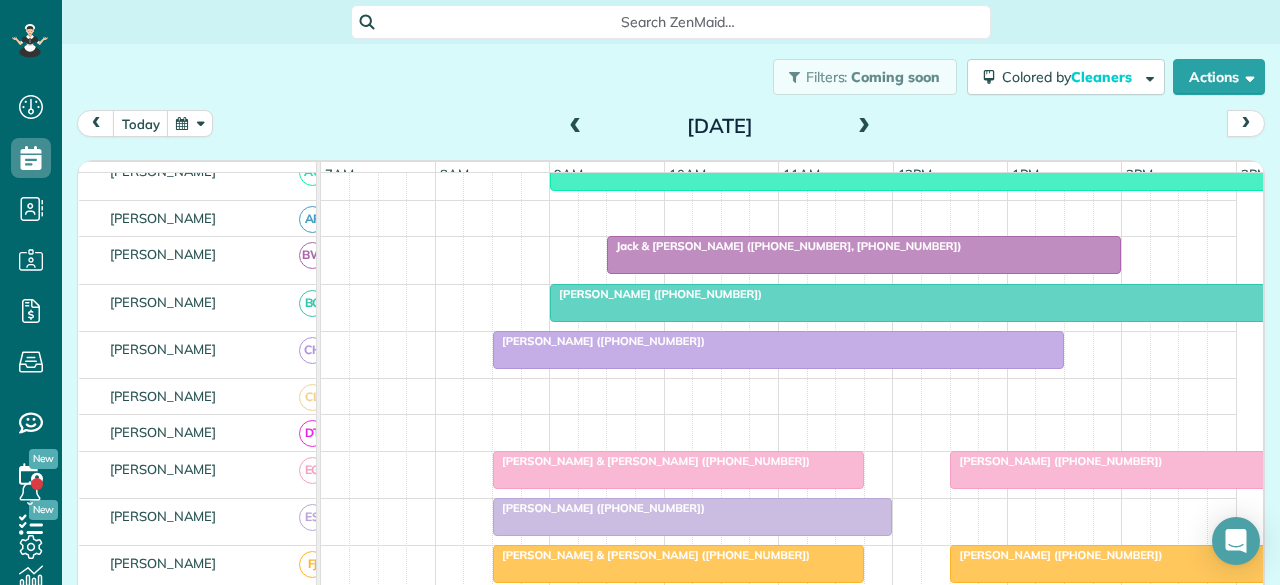 click on "[PERSON_NAME] ([PHONE_NUMBER])" at bounding box center (599, 508) 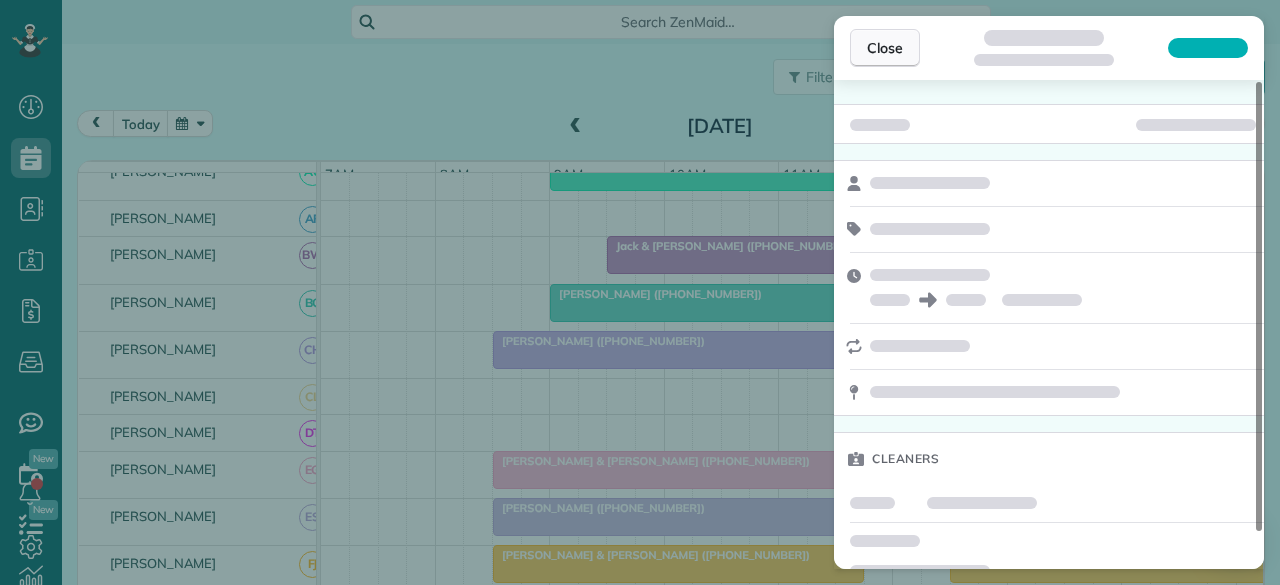 click on "Close" at bounding box center (885, 48) 